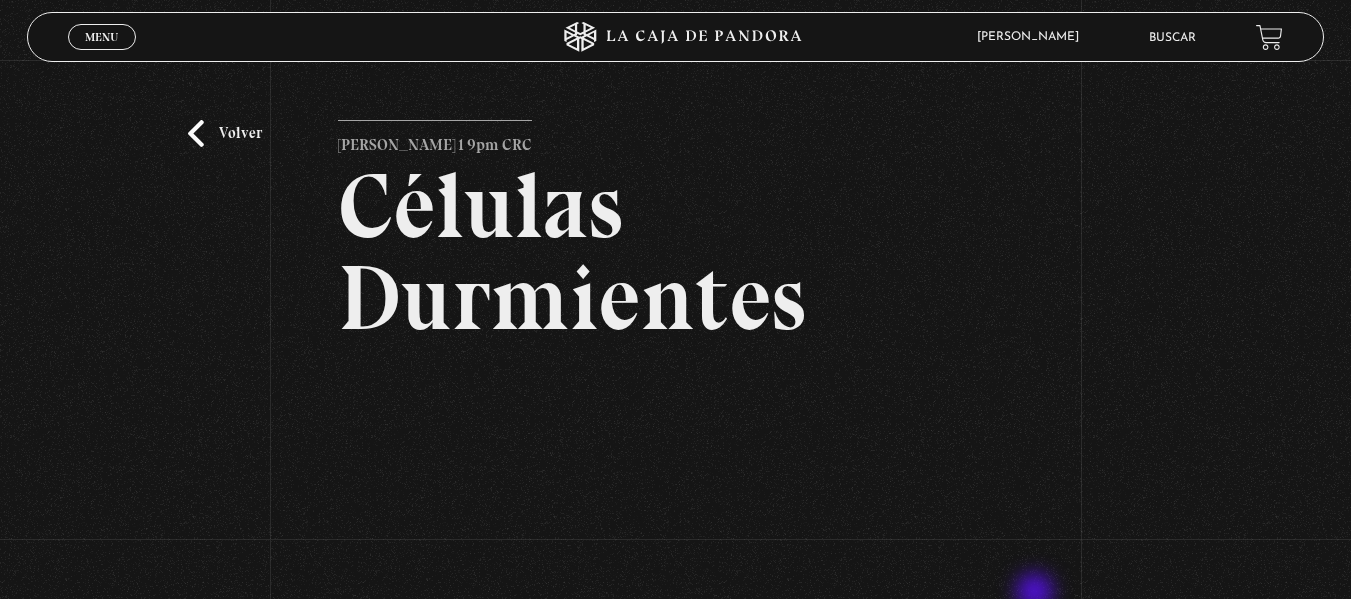 scroll, scrollTop: 300, scrollLeft: 0, axis: vertical 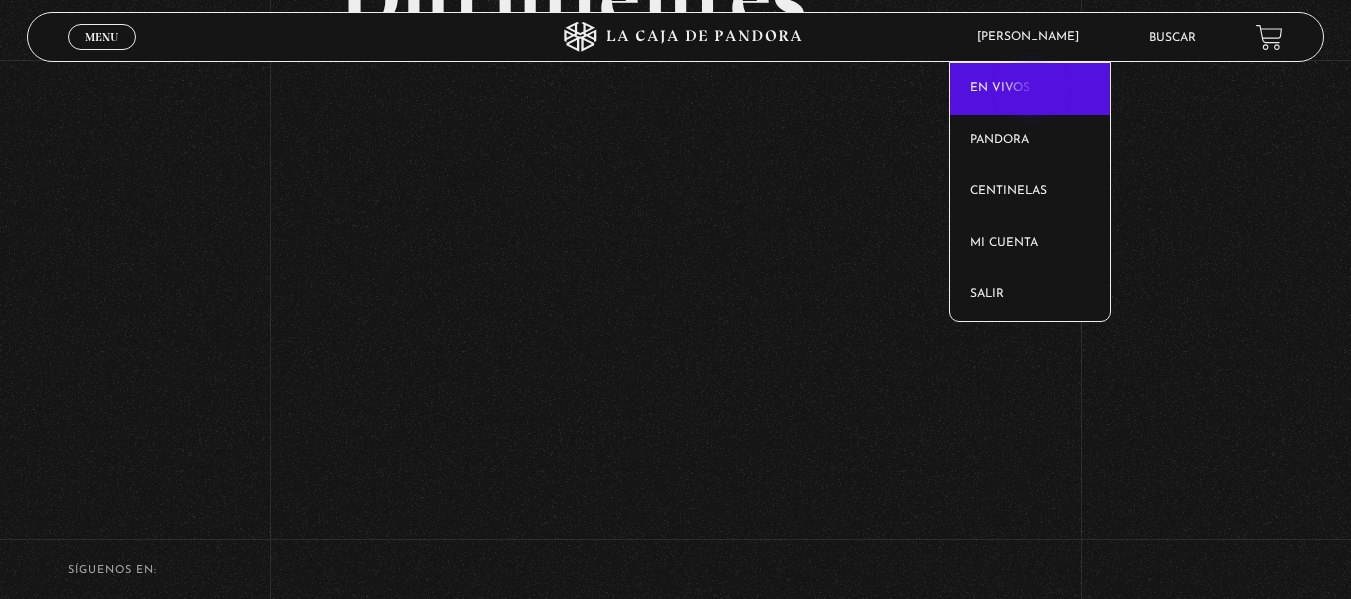 click on "En vivos" at bounding box center (1030, 89) 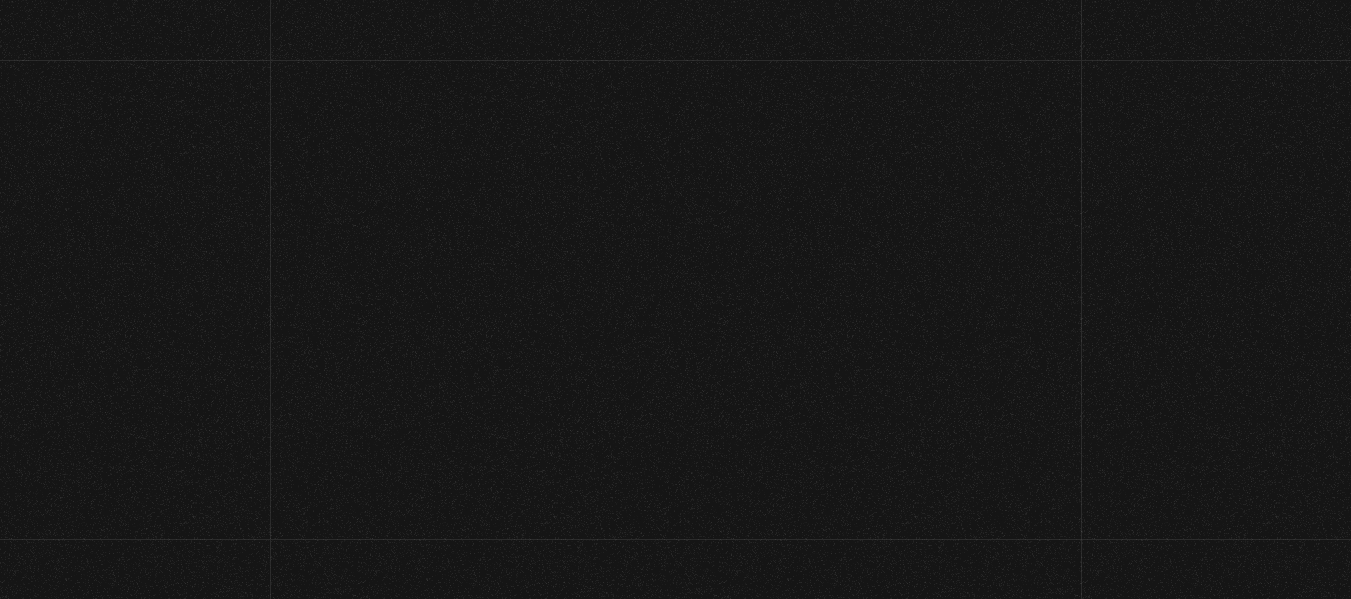 scroll, scrollTop: 0, scrollLeft: 0, axis: both 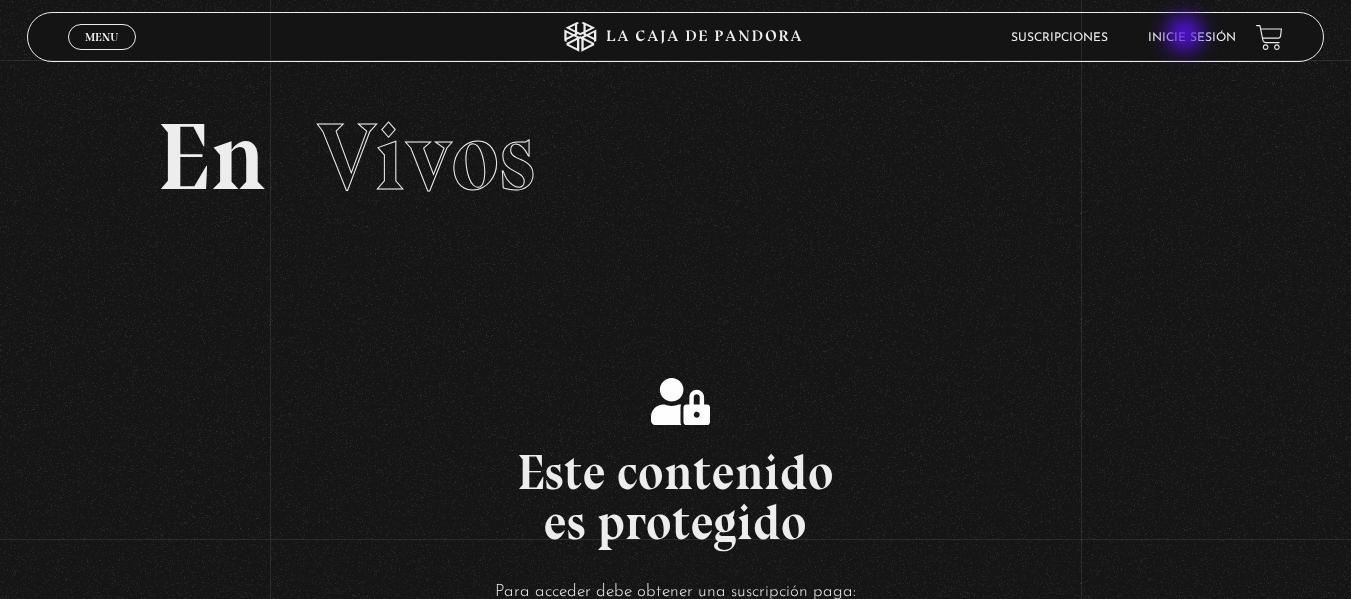 click on "Inicie sesión" at bounding box center (1192, 38) 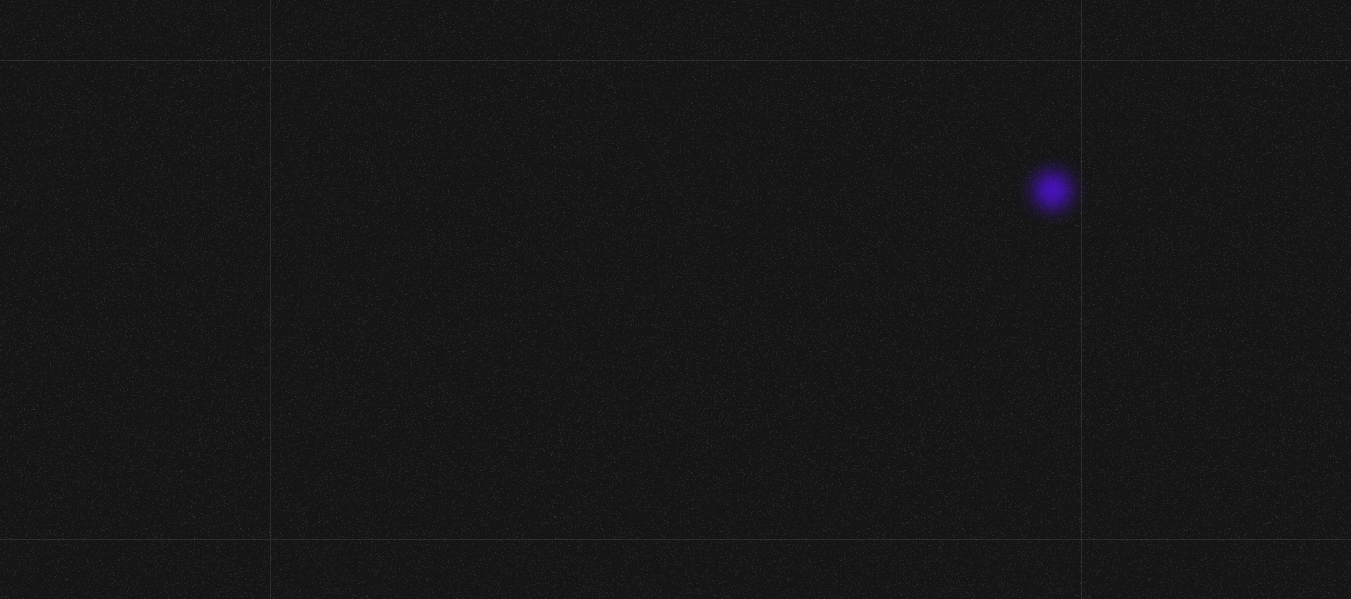 scroll, scrollTop: 0, scrollLeft: 0, axis: both 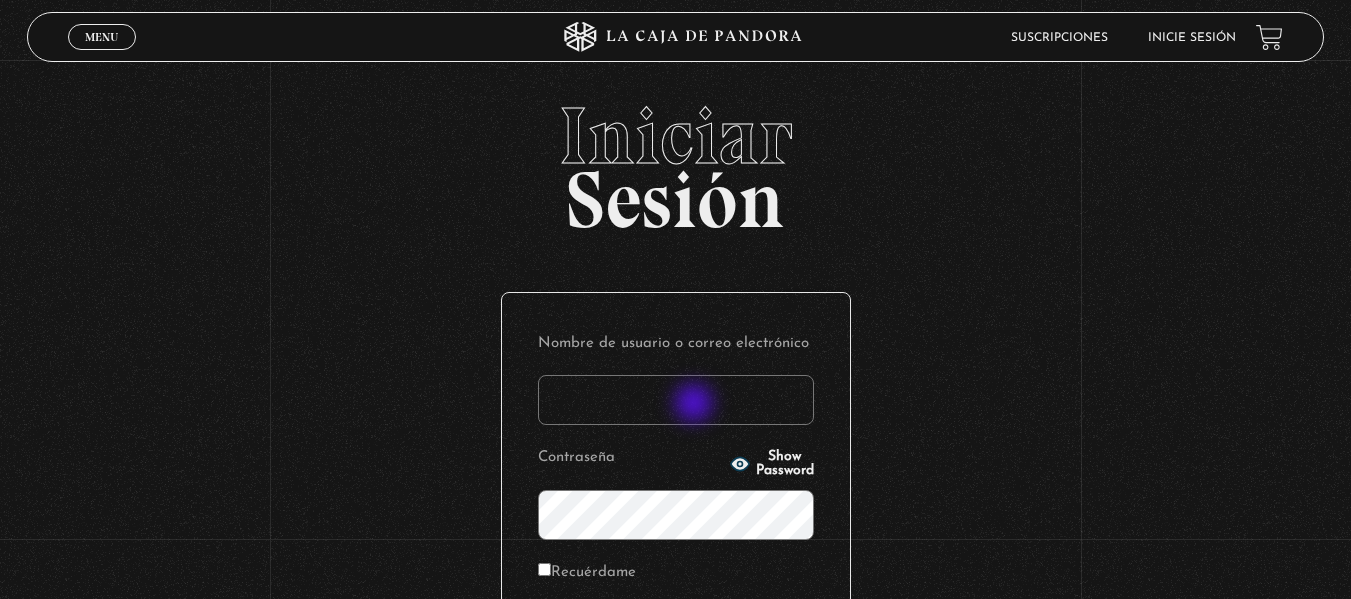 click on "Nombre de usuario o correo electrónico" at bounding box center [676, 400] 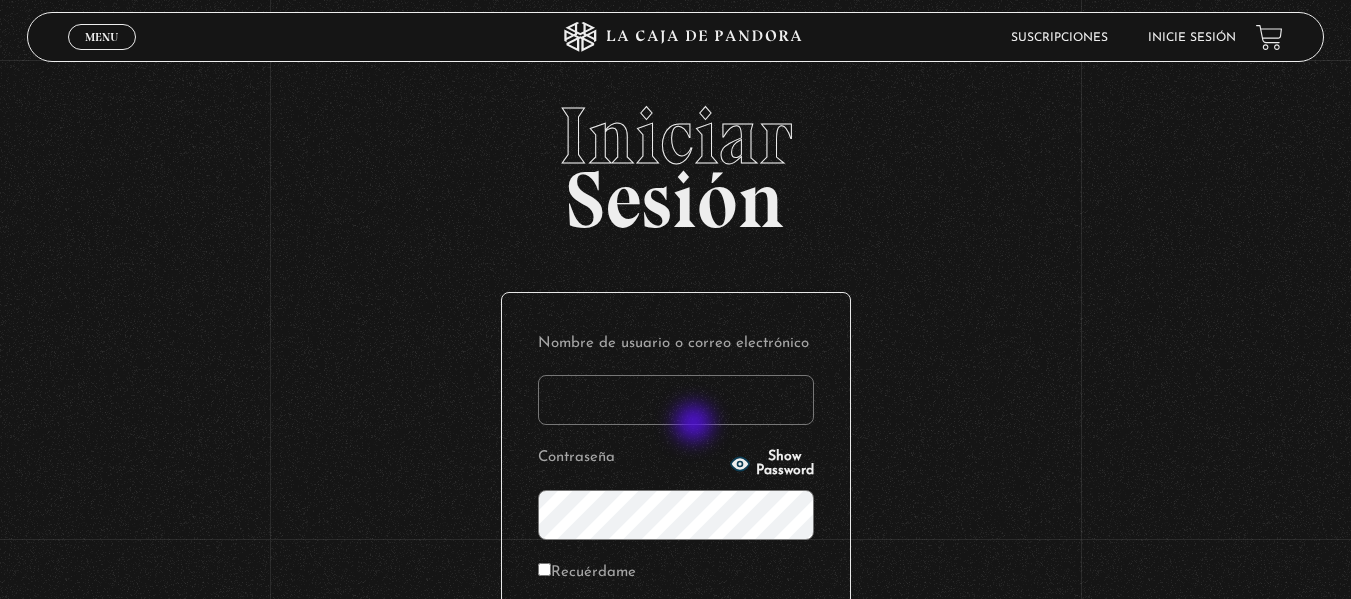 type on "elizondoare97@gmail.com" 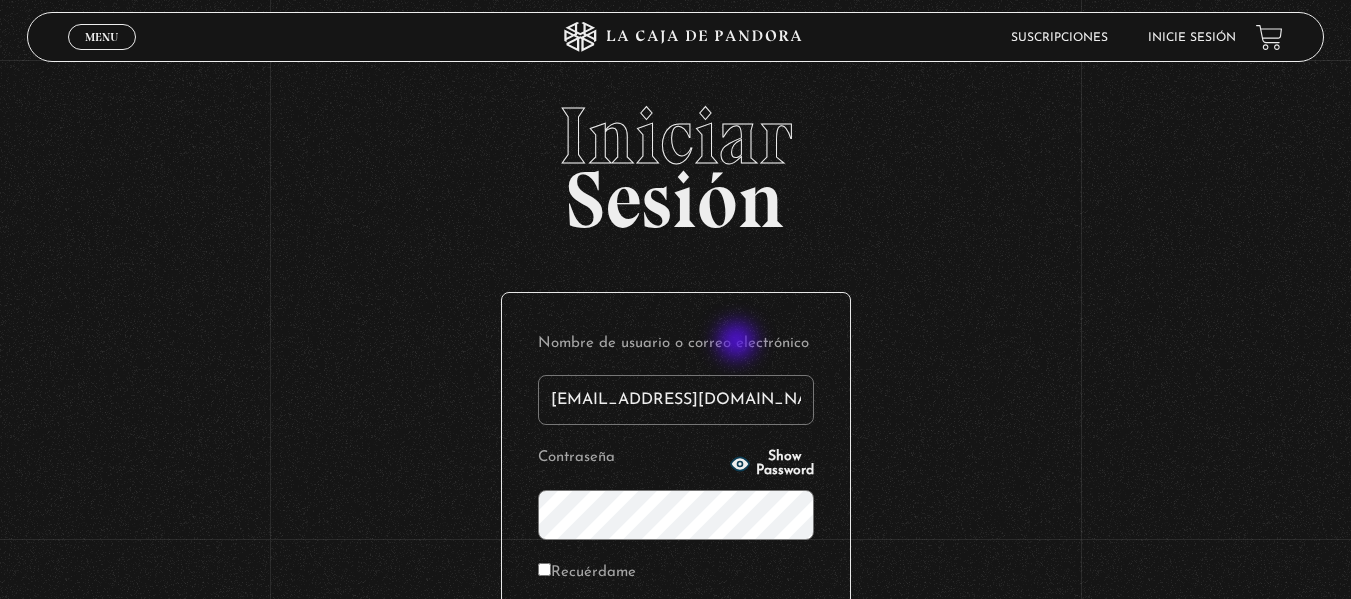 click on "Acceder" at bounding box center (676, 642) 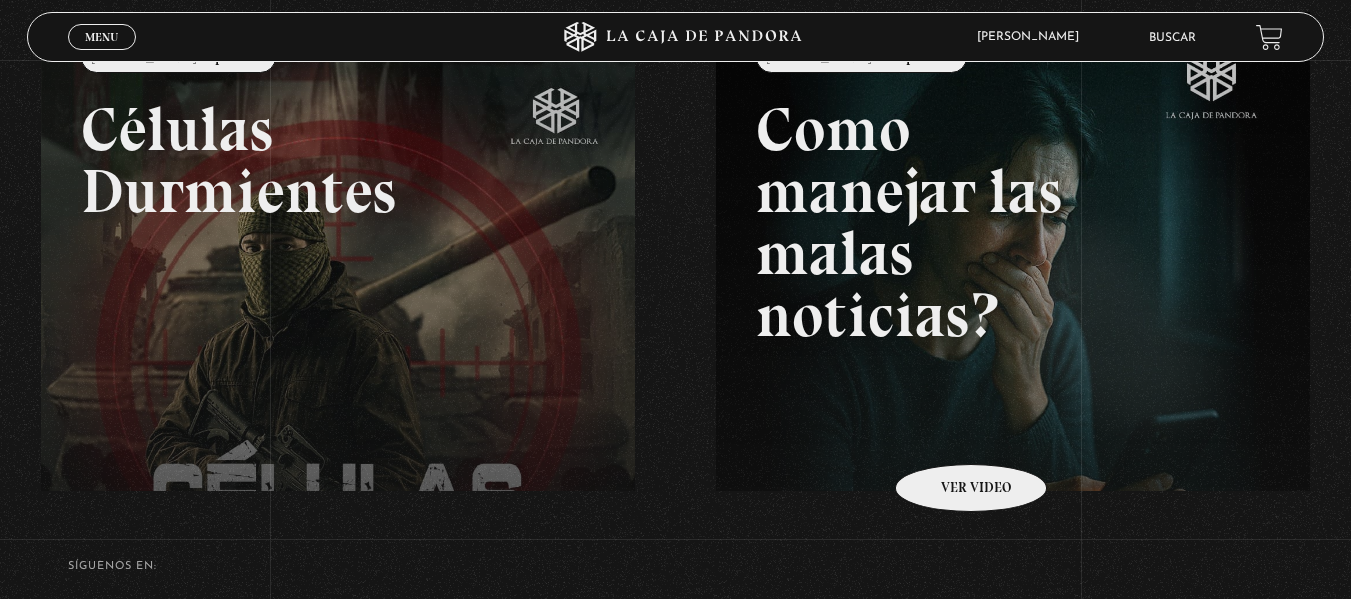 scroll, scrollTop: 300, scrollLeft: 0, axis: vertical 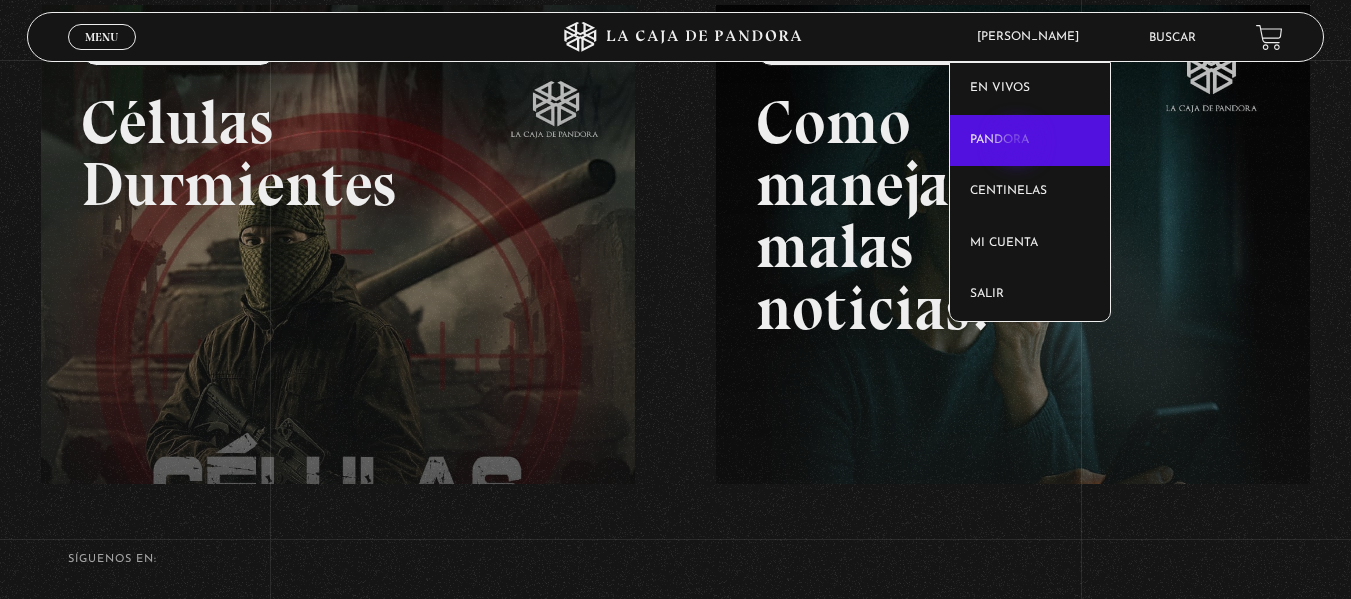 click on "Pandora" at bounding box center [1030, 141] 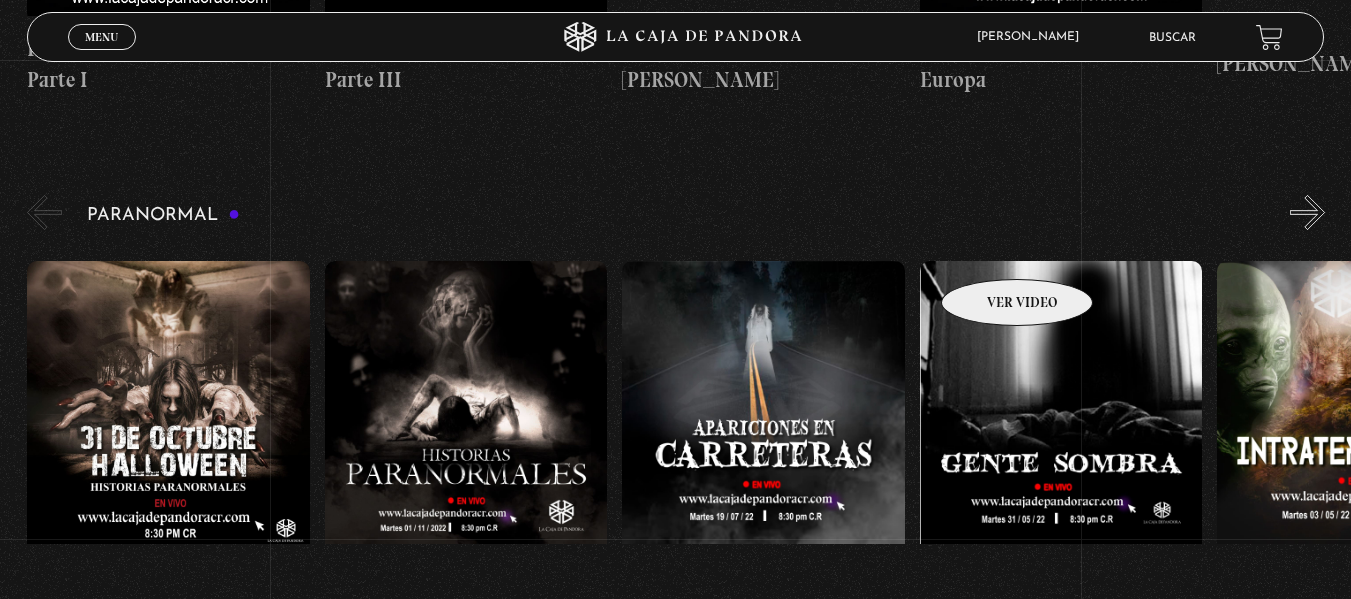 scroll, scrollTop: 1900, scrollLeft: 0, axis: vertical 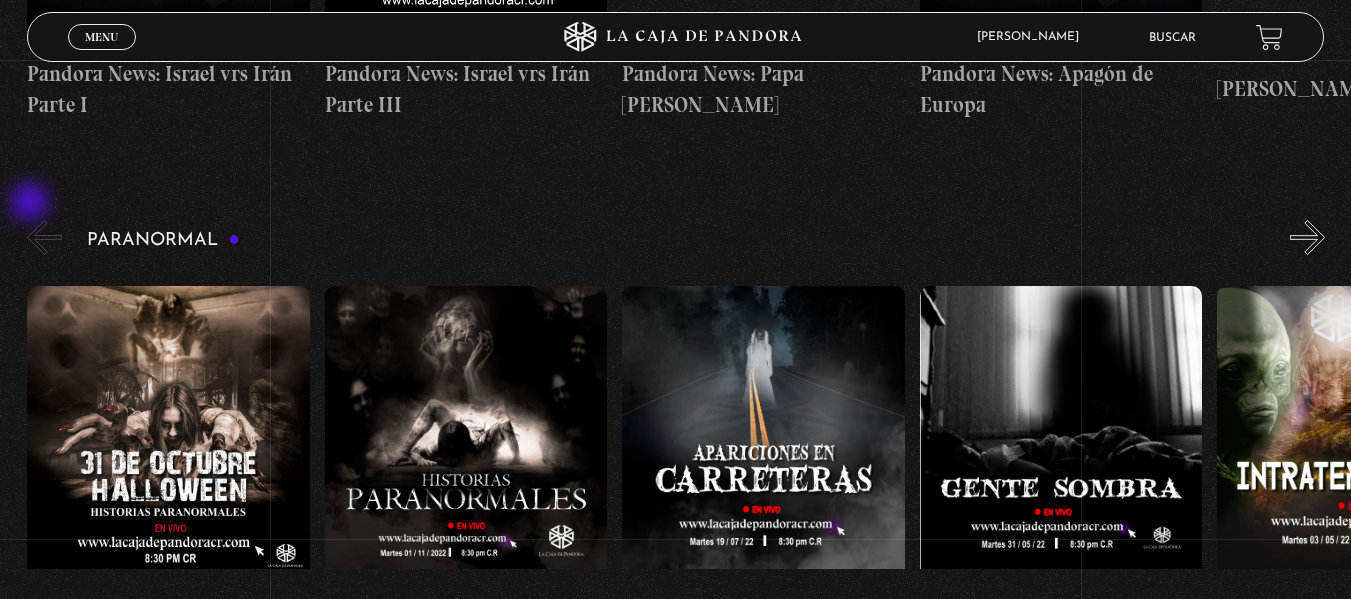 click on "«" at bounding box center (44, 237) 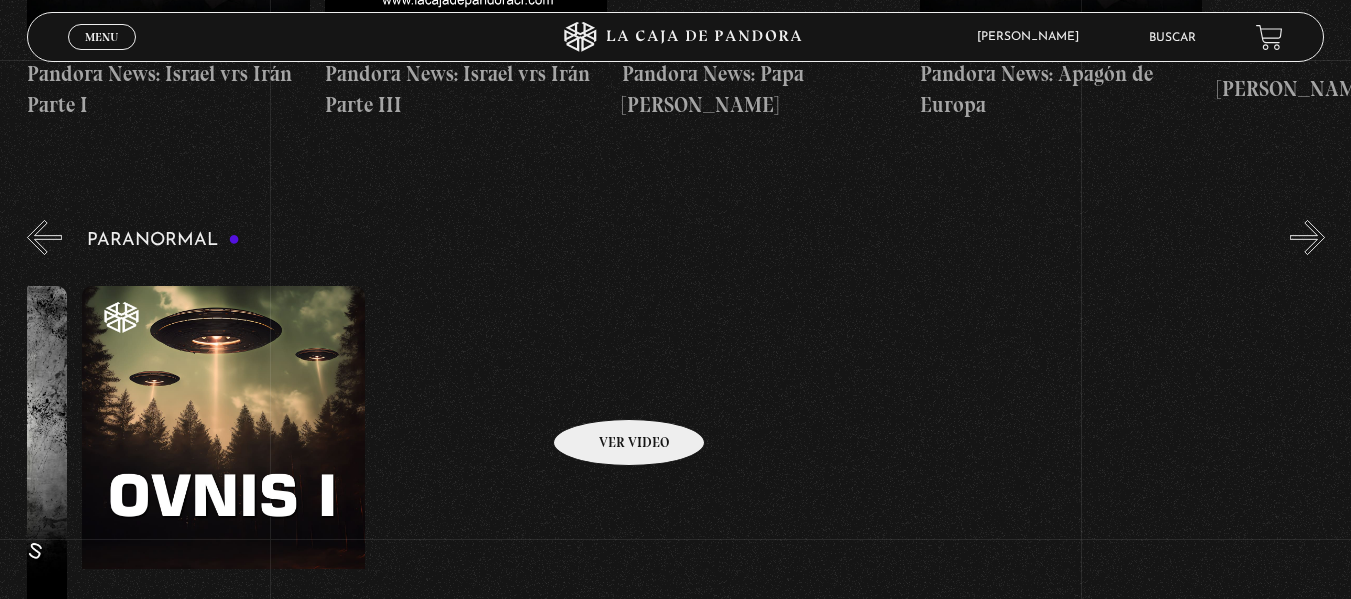 drag, startPoint x: 795, startPoint y: 385, endPoint x: 515, endPoint y: 389, distance: 280.02856 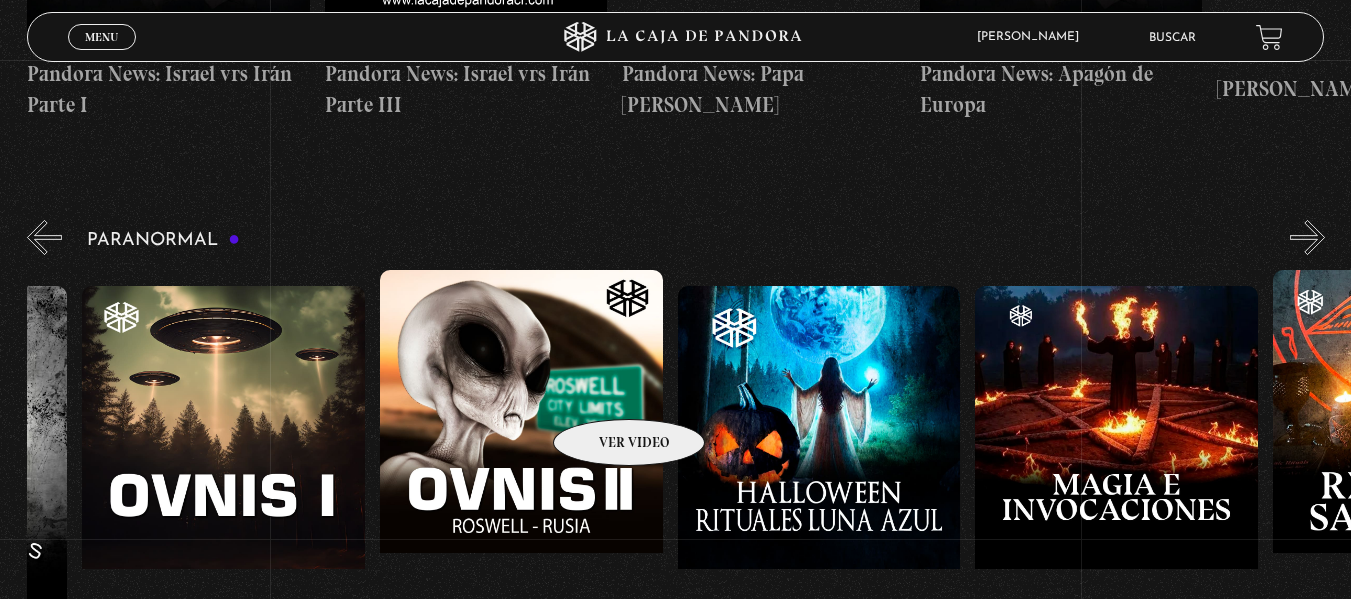 click on "[DATE] [DATE]
Historias Paranormales
Apariciones en Carretera
Gente Sombra
Intraterrestres
Amigos Imaginarios
Ovnis I
Ovnis II Roswel Rusia" at bounding box center [-67, 486] 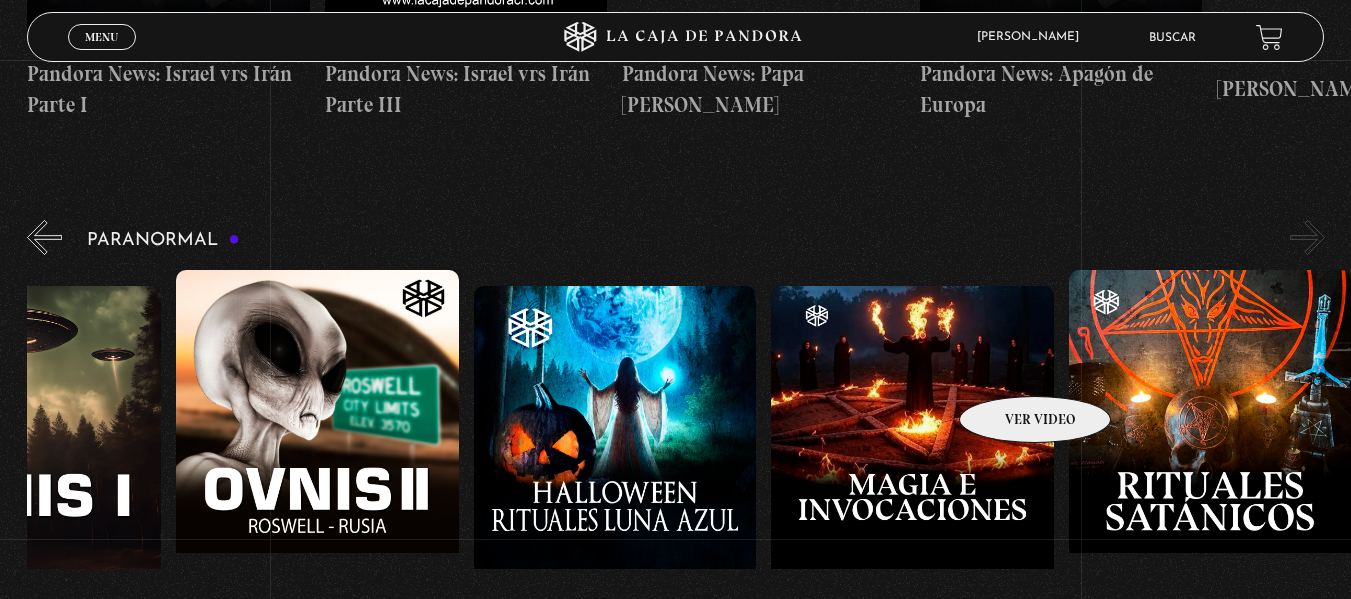 scroll, scrollTop: 0, scrollLeft: 409, axis: horizontal 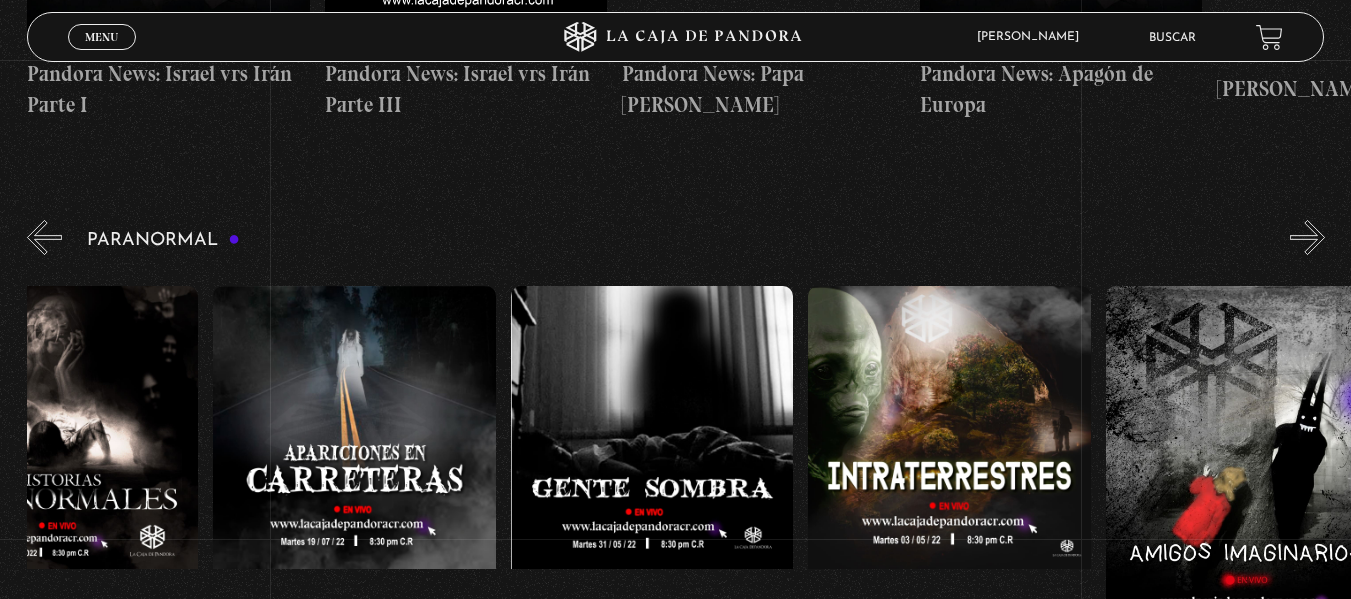 drag, startPoint x: 1050, startPoint y: 361, endPoint x: 1365, endPoint y: 407, distance: 318.341 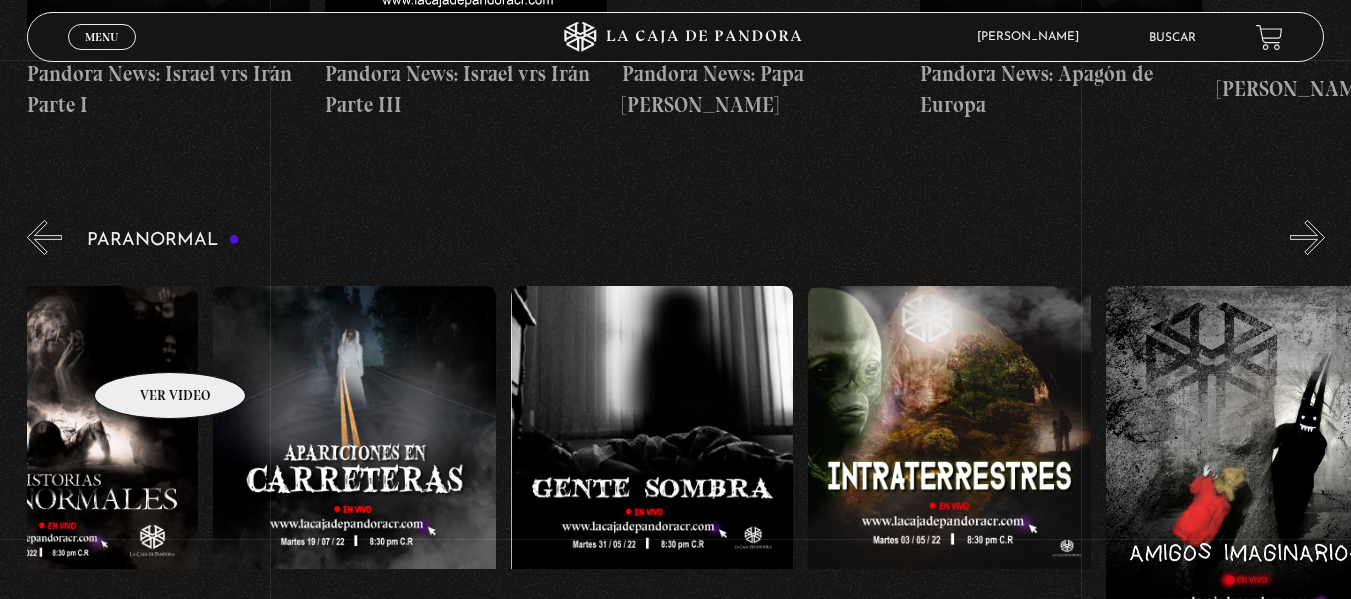scroll, scrollTop: 0, scrollLeft: 0, axis: both 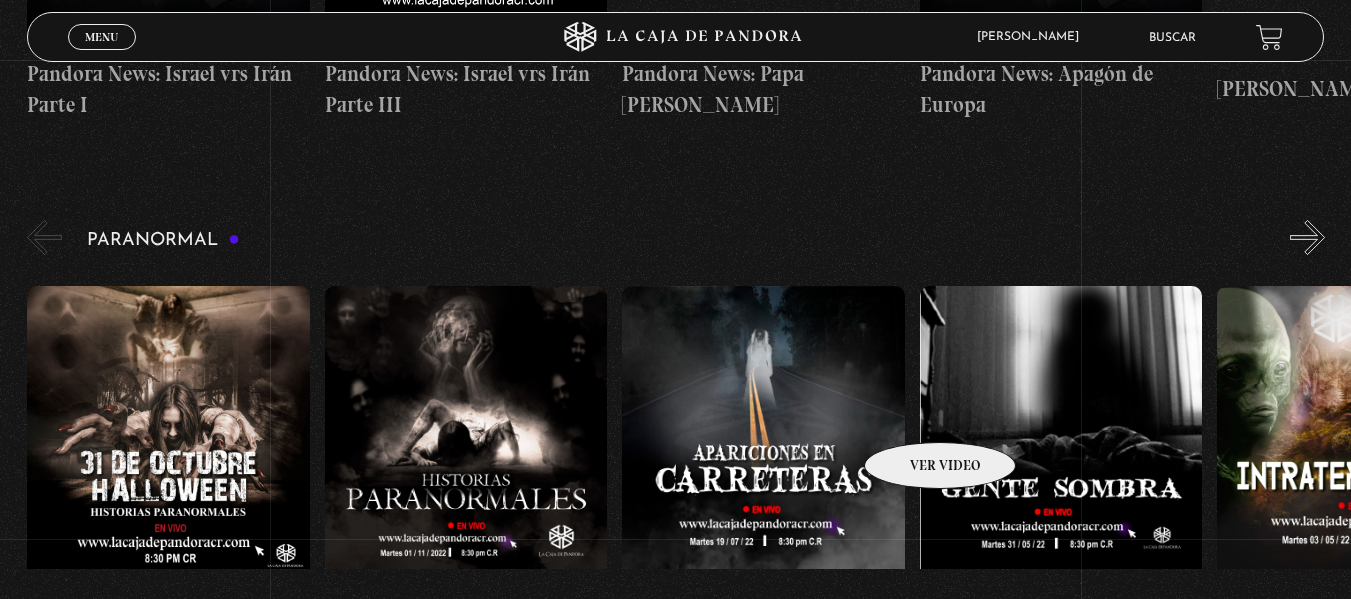 drag, startPoint x: 144, startPoint y: 342, endPoint x: 1090, endPoint y: 415, distance: 948.81244 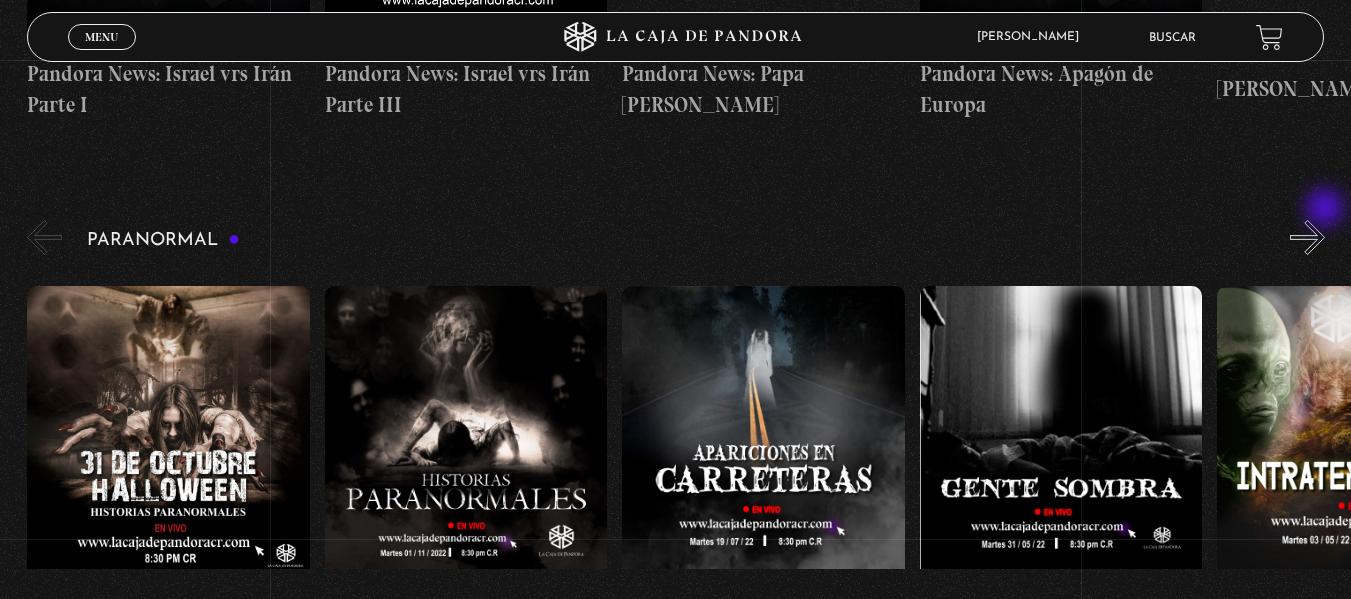 click on "»" at bounding box center (1307, 237) 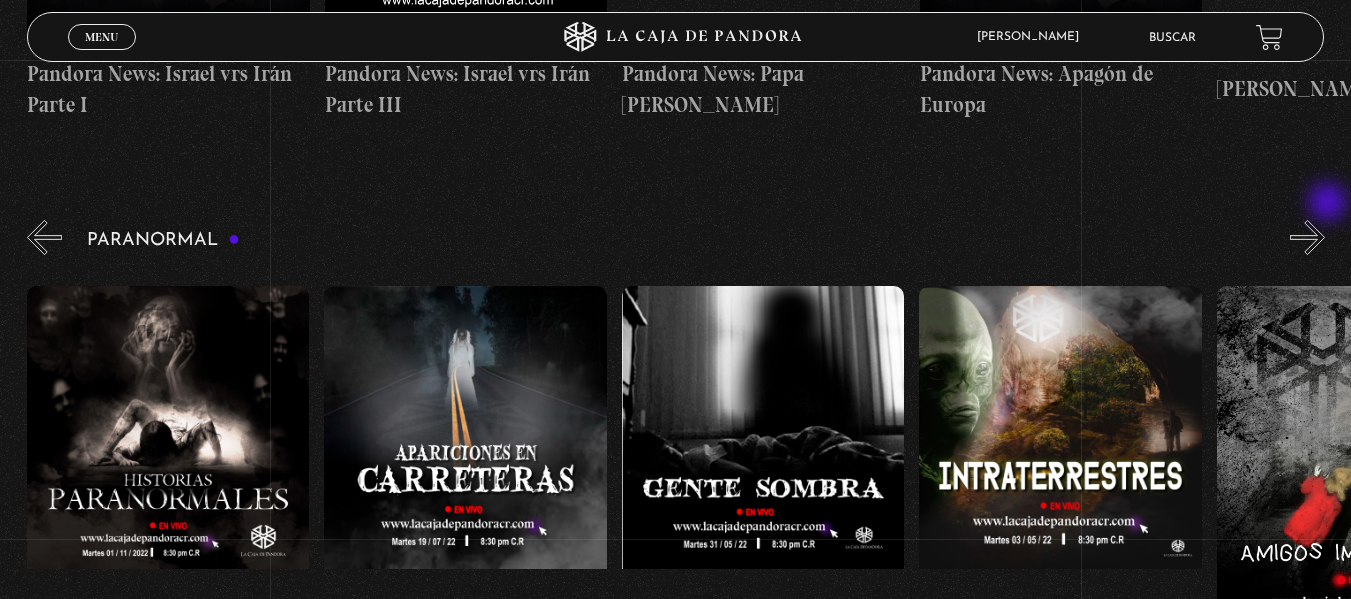 click on "»" at bounding box center [1307, 237] 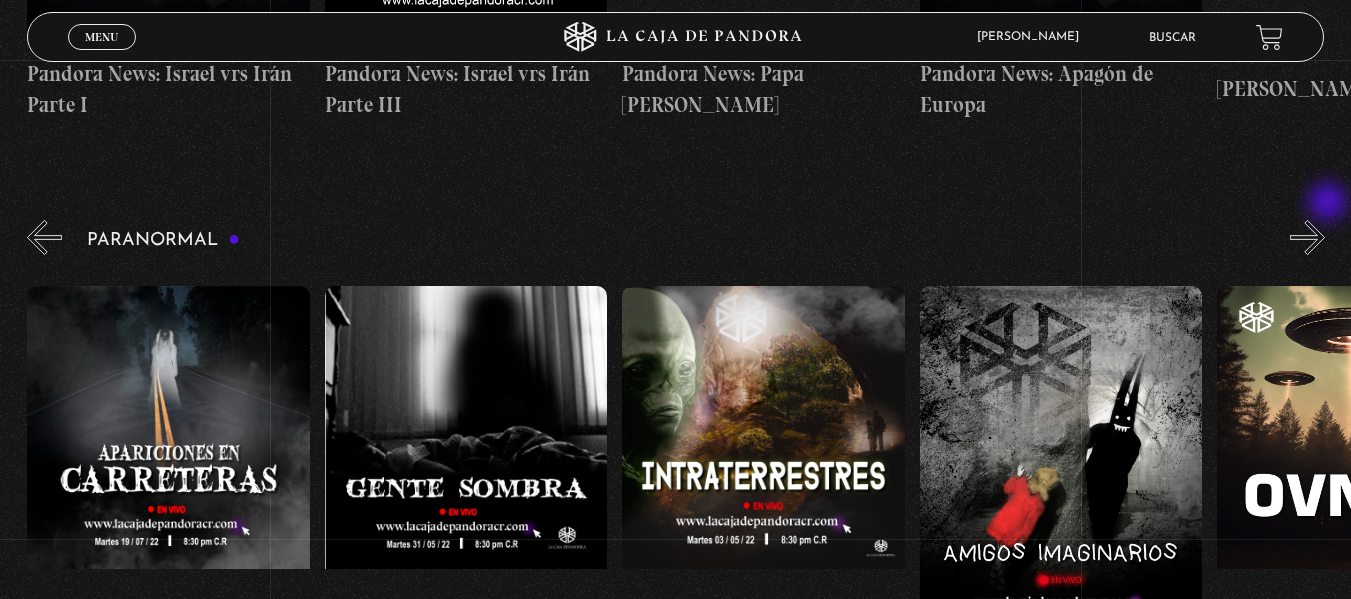 click on "»" at bounding box center [1307, 237] 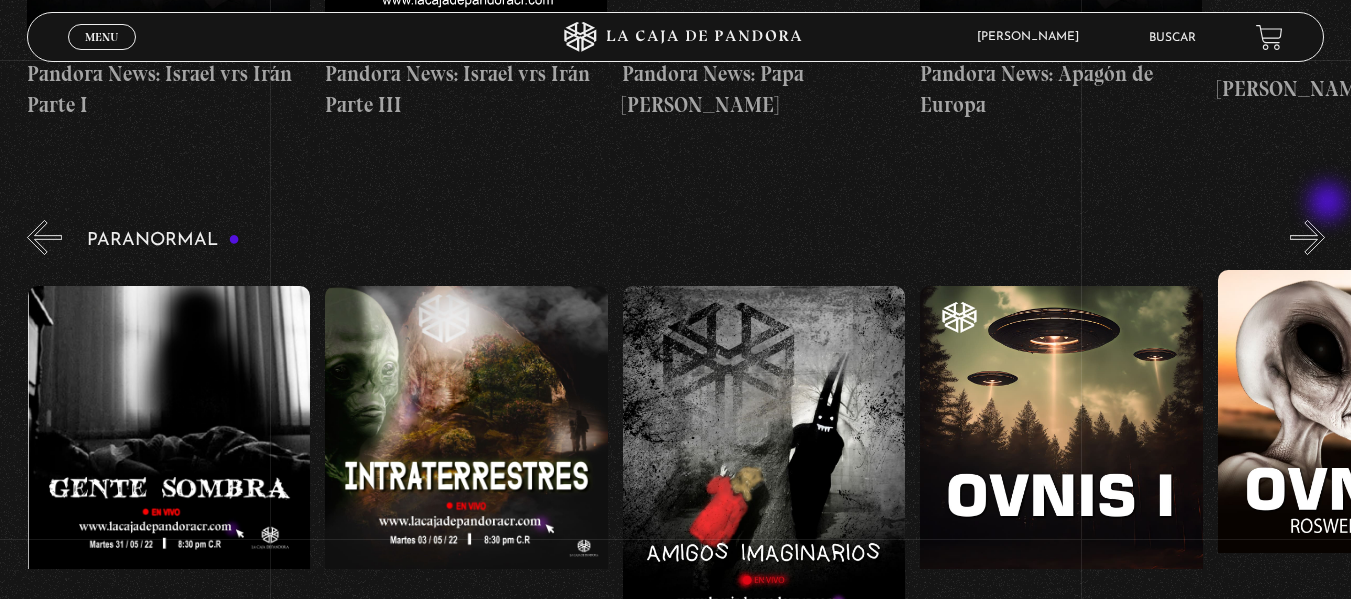 click on "»" at bounding box center (1307, 237) 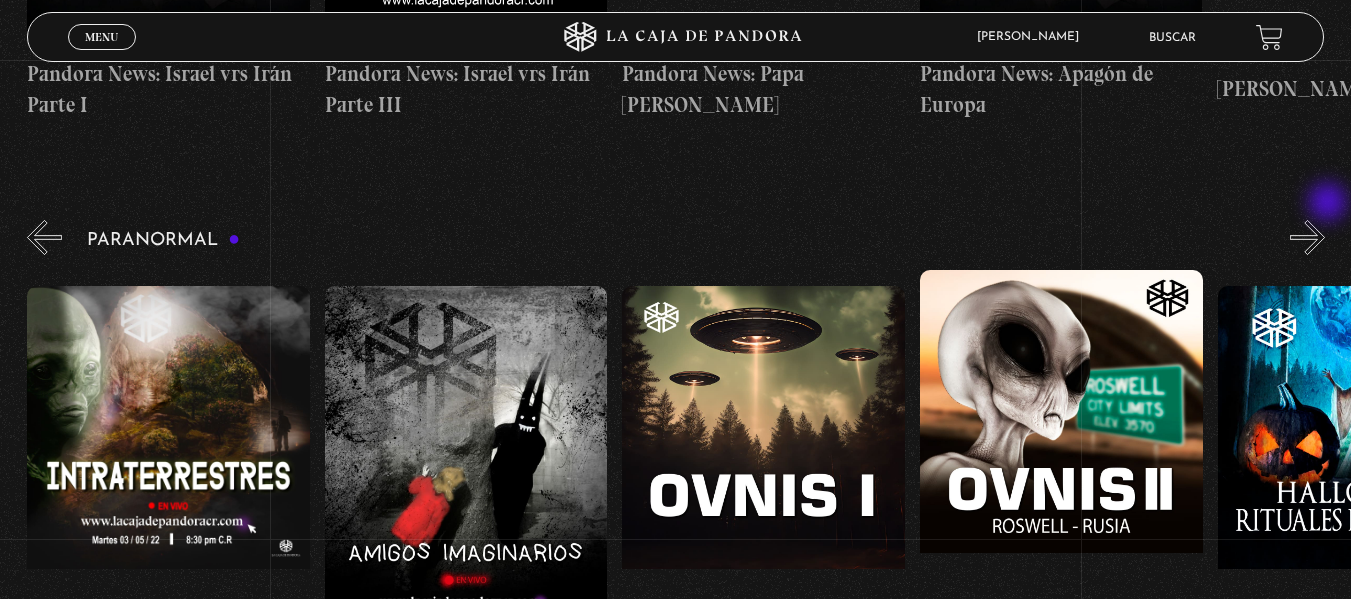 click on "»" at bounding box center [1307, 237] 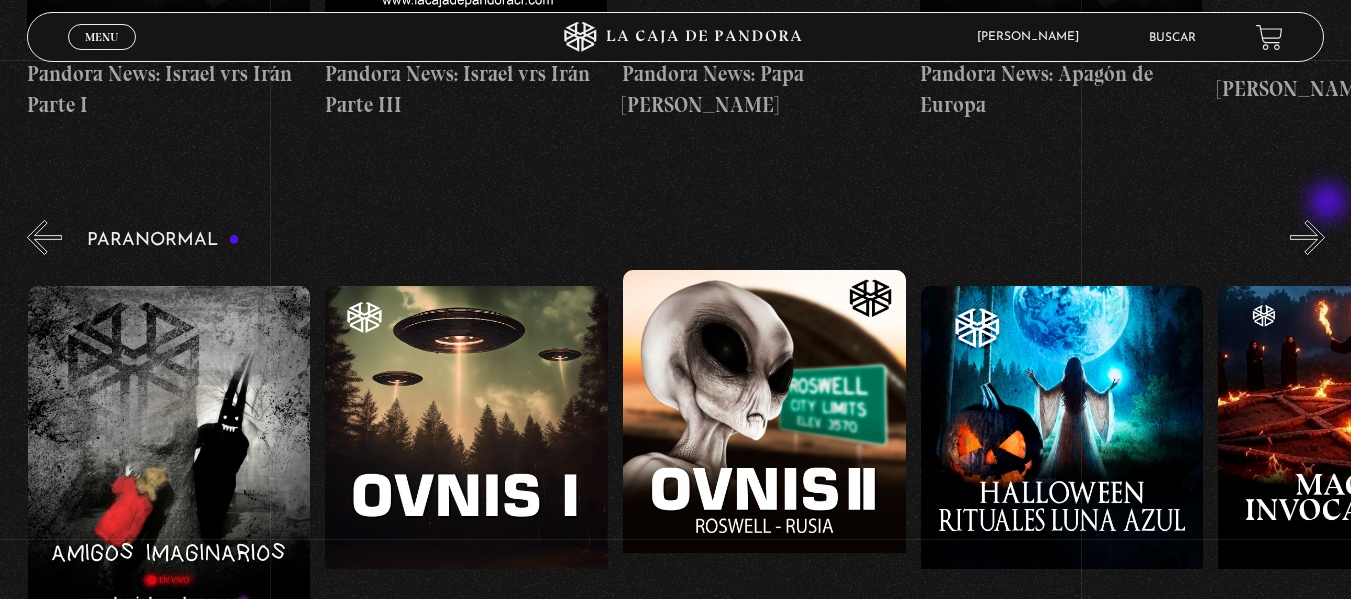 click on "»" at bounding box center [1307, 237] 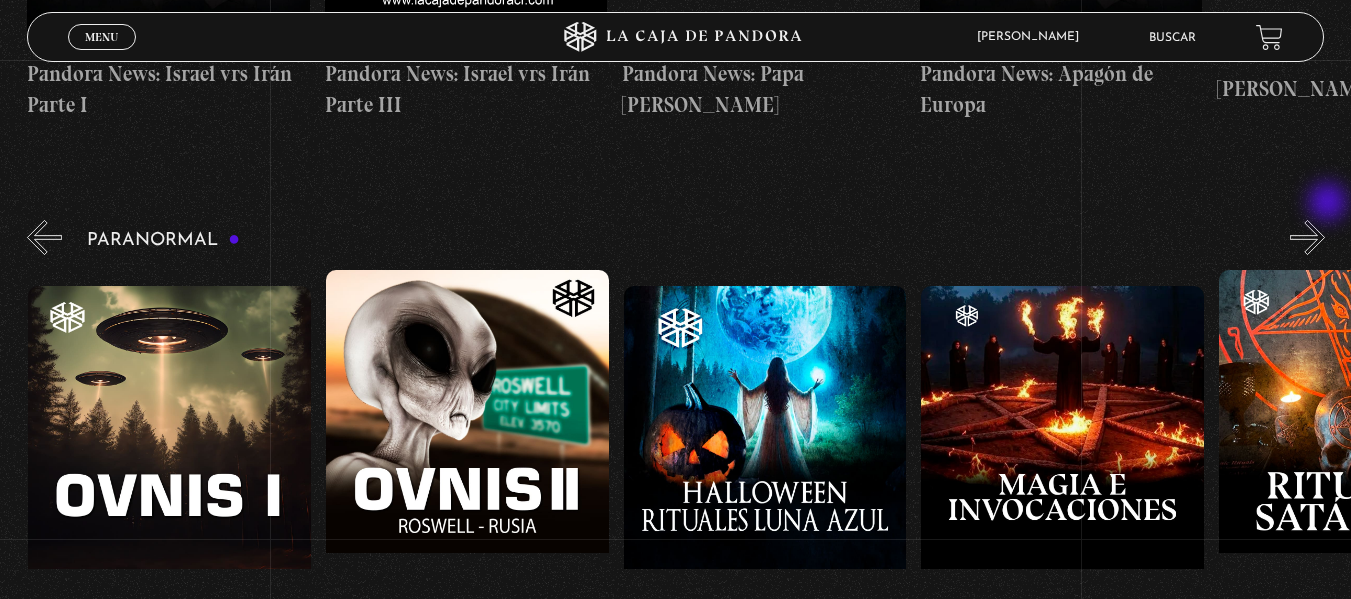 click on "»" at bounding box center (1307, 237) 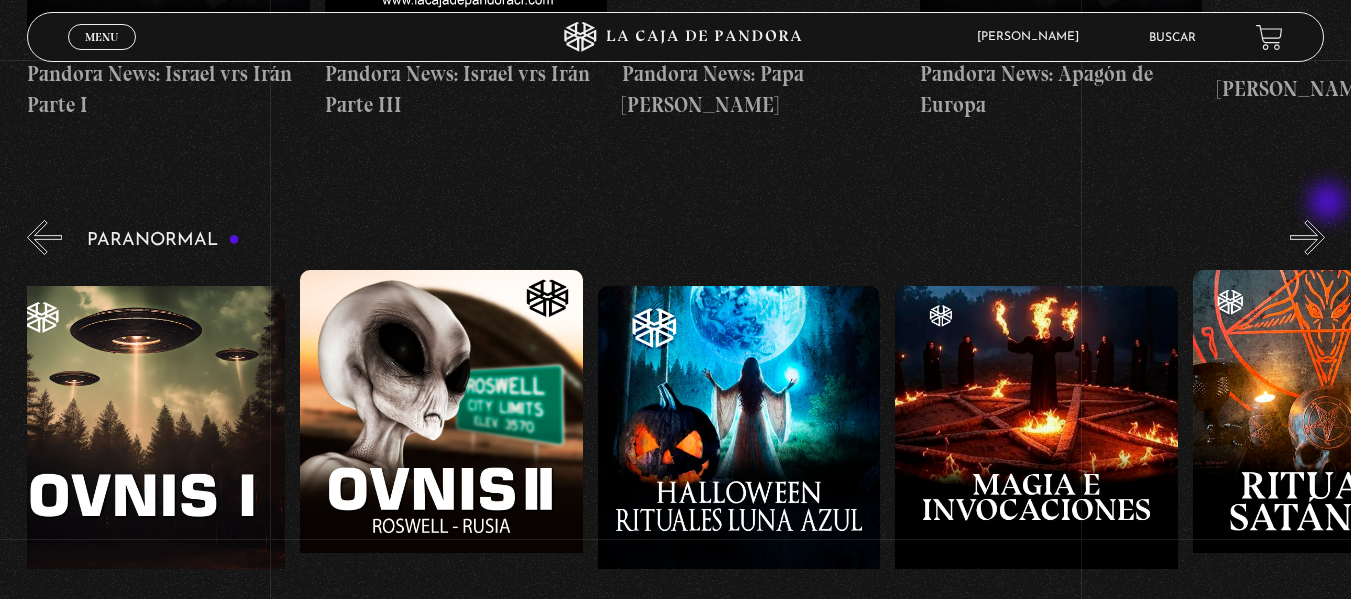 scroll, scrollTop: 0, scrollLeft: 1934, axis: horizontal 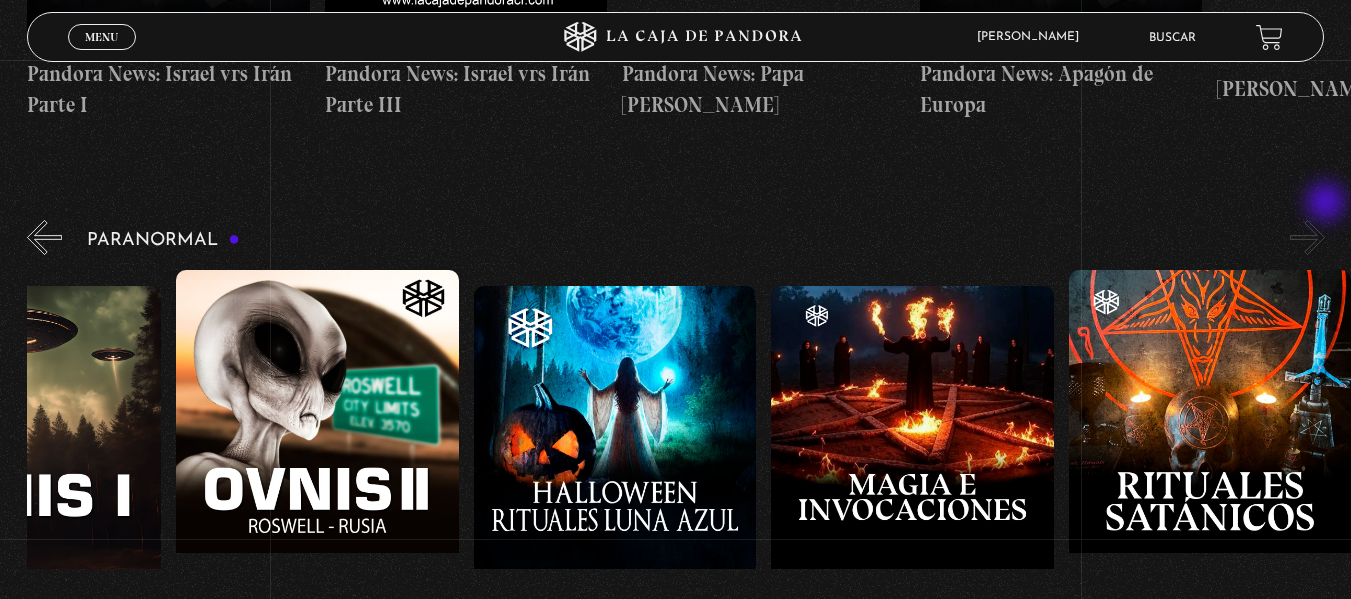 click on "»" at bounding box center [1307, 237] 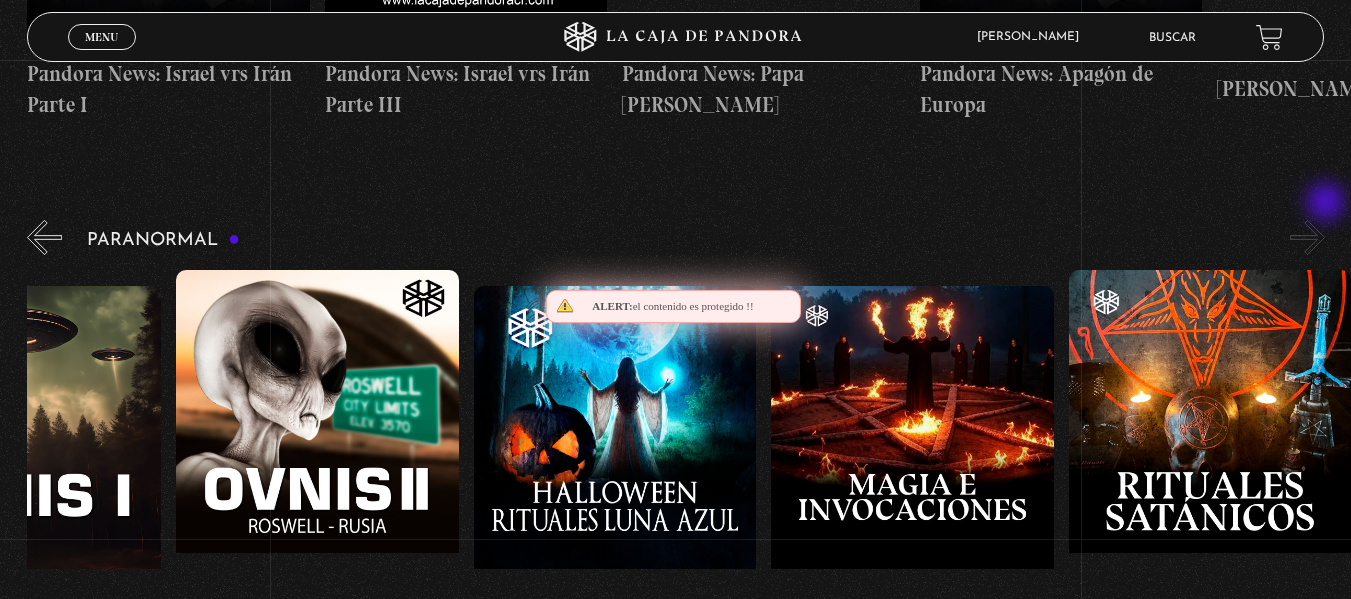 click on "»" at bounding box center (1307, 237) 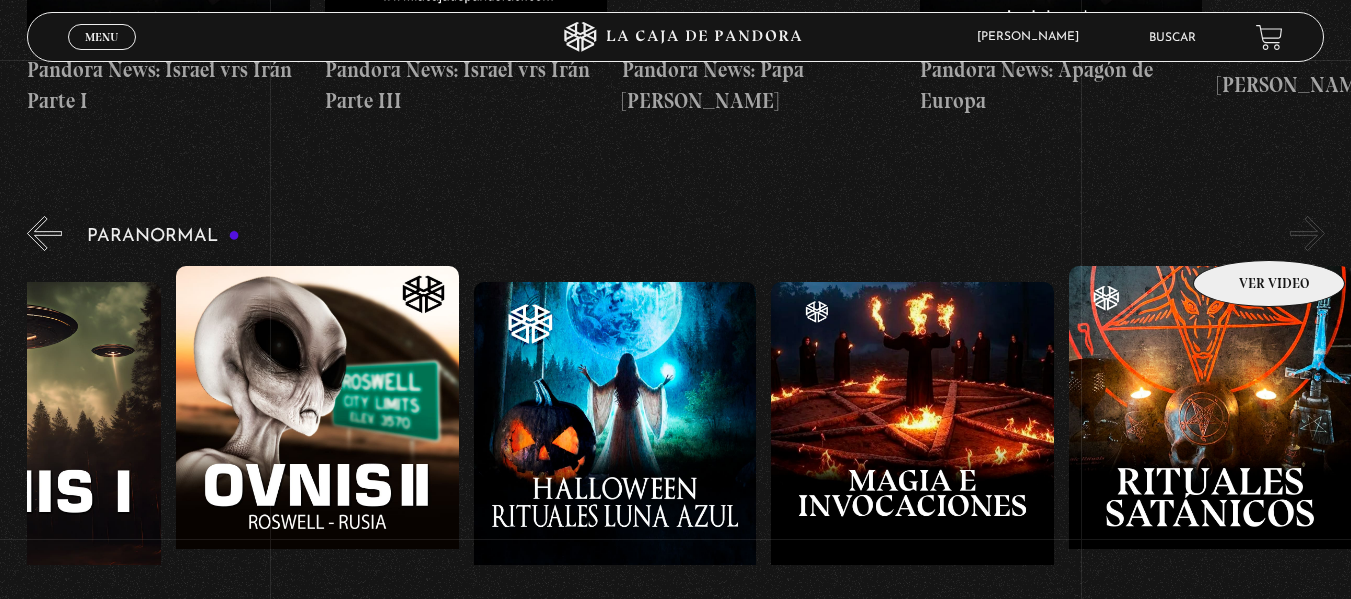 scroll, scrollTop: 1900, scrollLeft: 0, axis: vertical 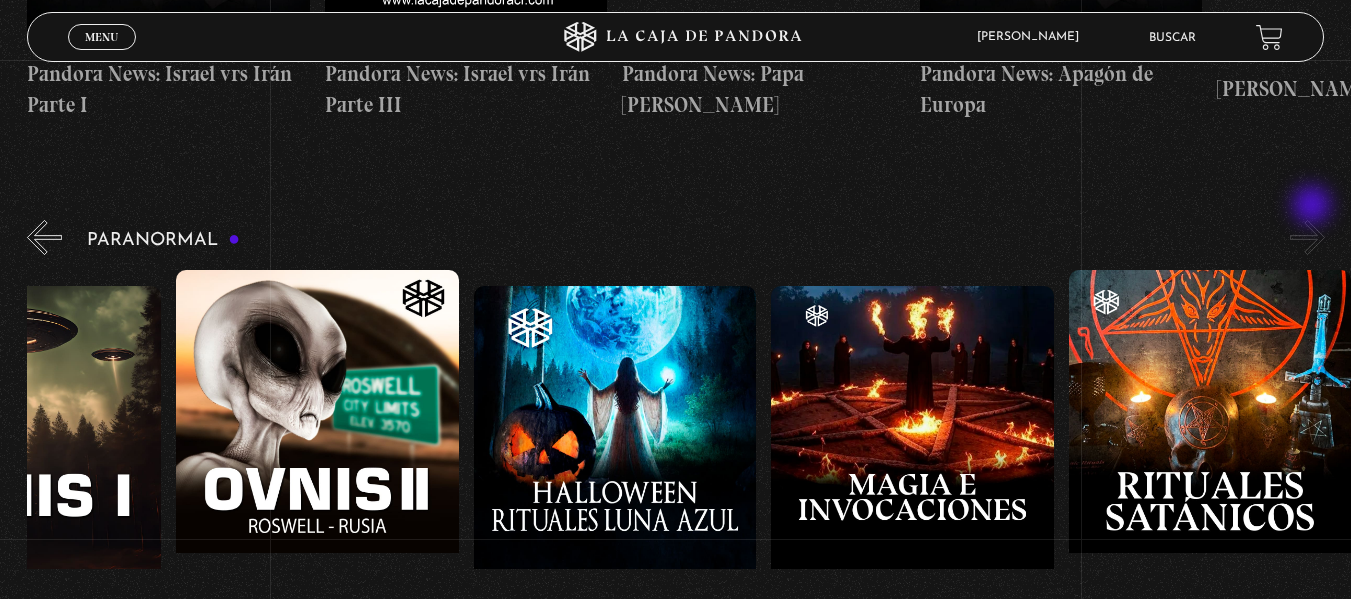 click on "»" at bounding box center [1307, 237] 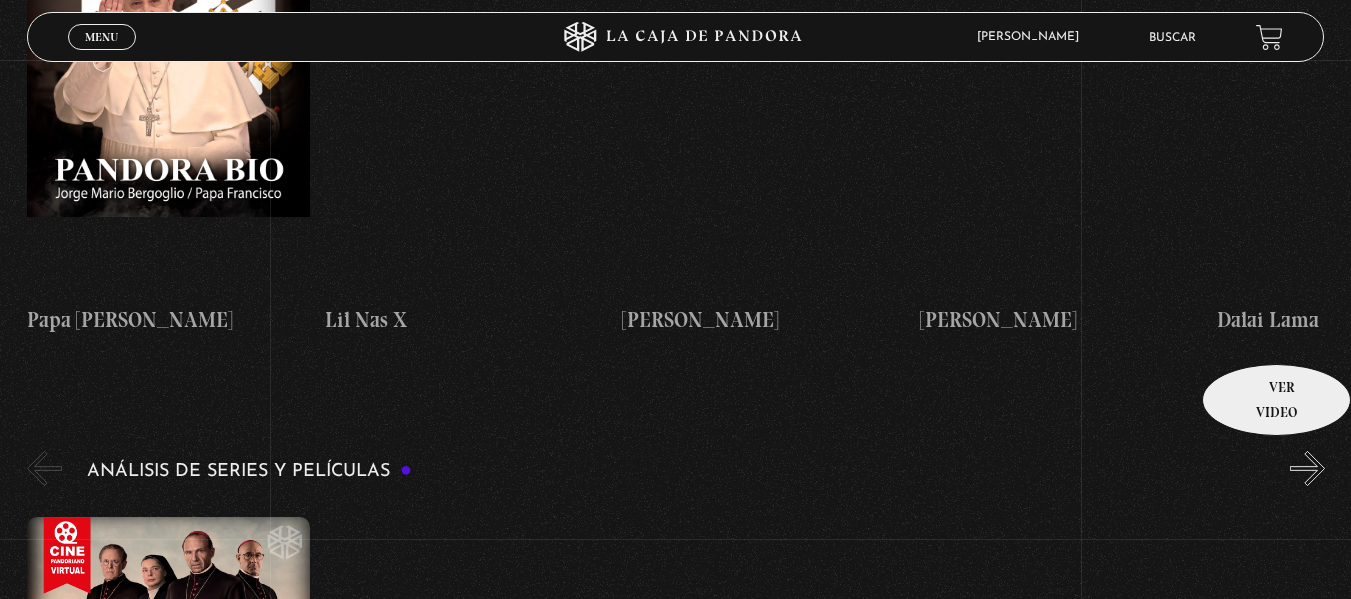 scroll, scrollTop: 3500, scrollLeft: 0, axis: vertical 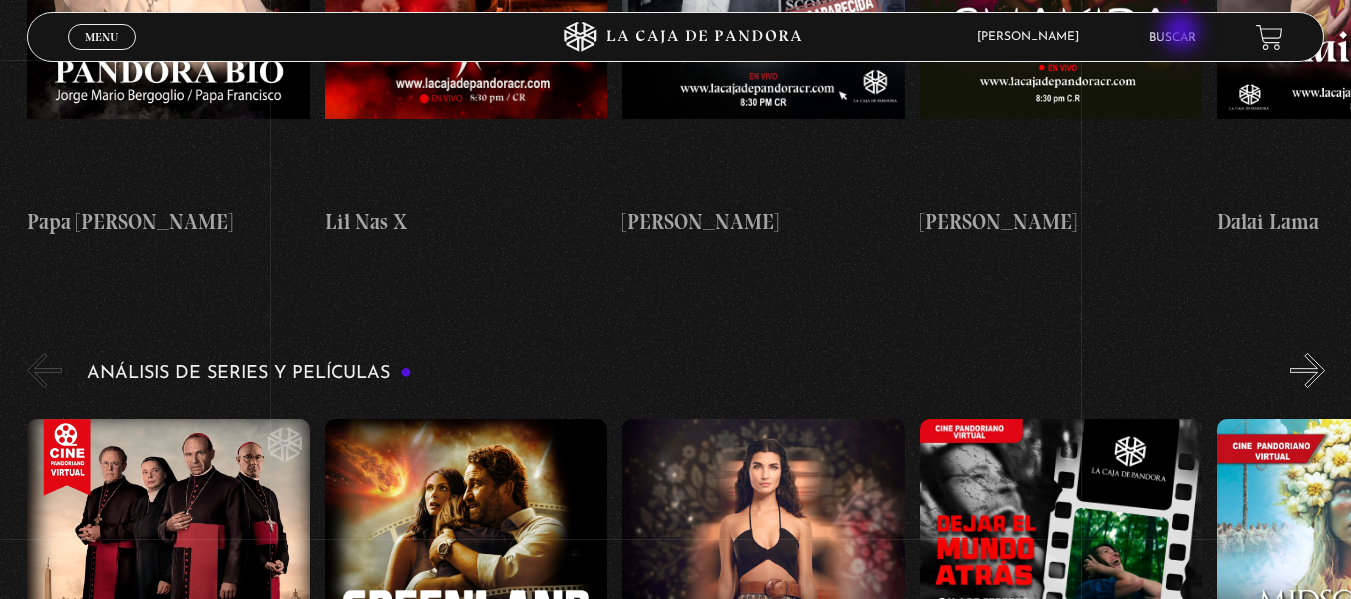 click on "Buscar" at bounding box center [1172, 38] 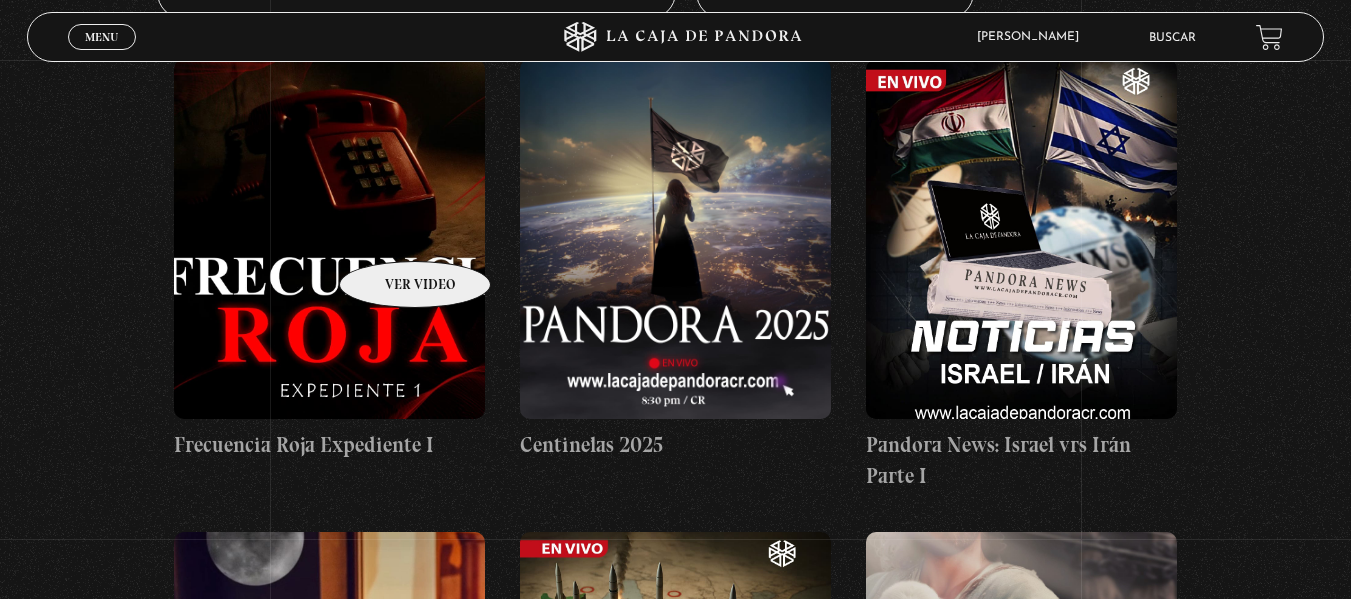 scroll, scrollTop: 300, scrollLeft: 0, axis: vertical 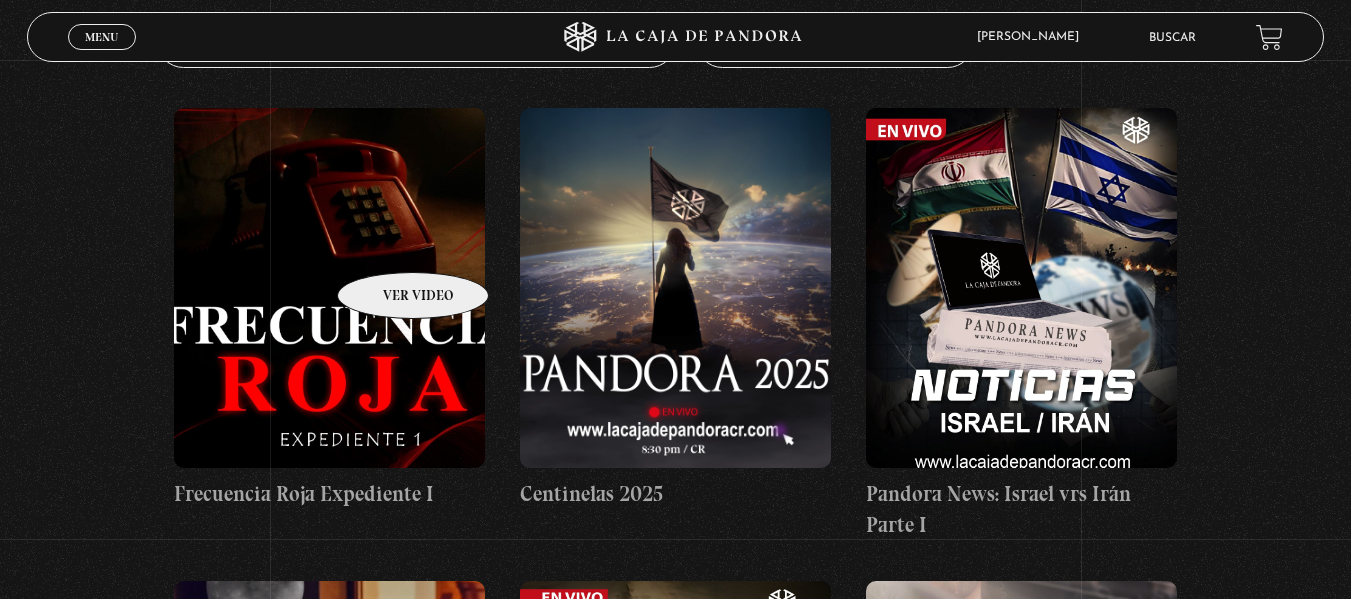 click at bounding box center (329, 288) 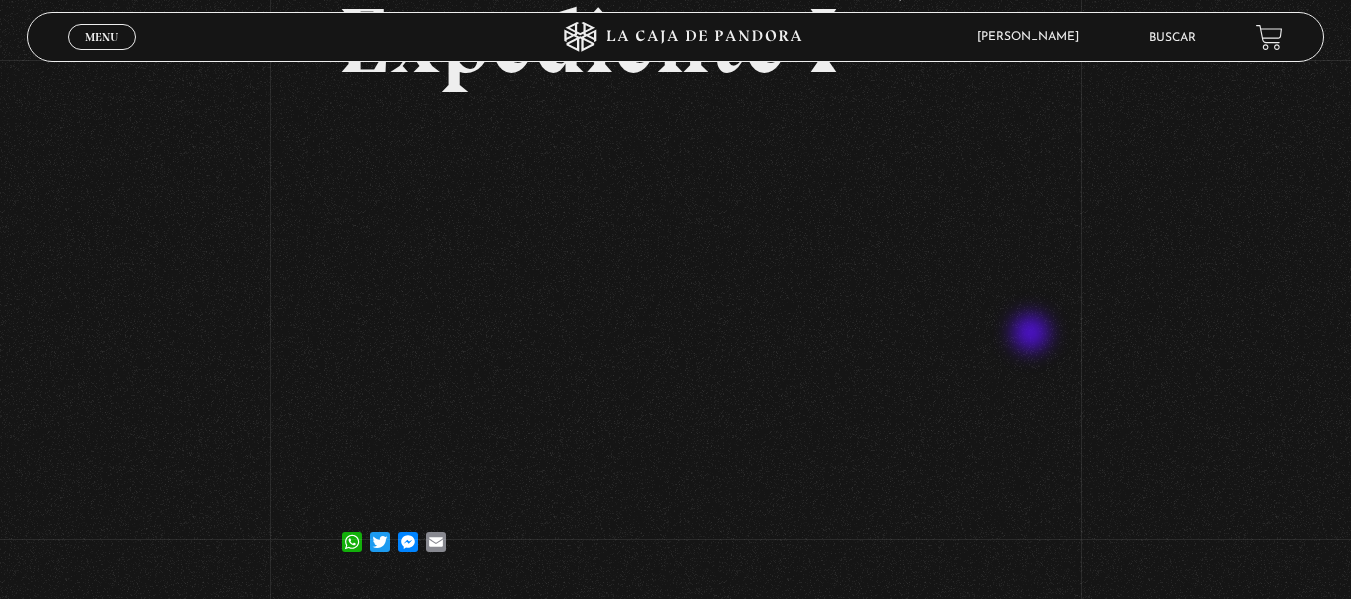 scroll, scrollTop: 222, scrollLeft: 0, axis: vertical 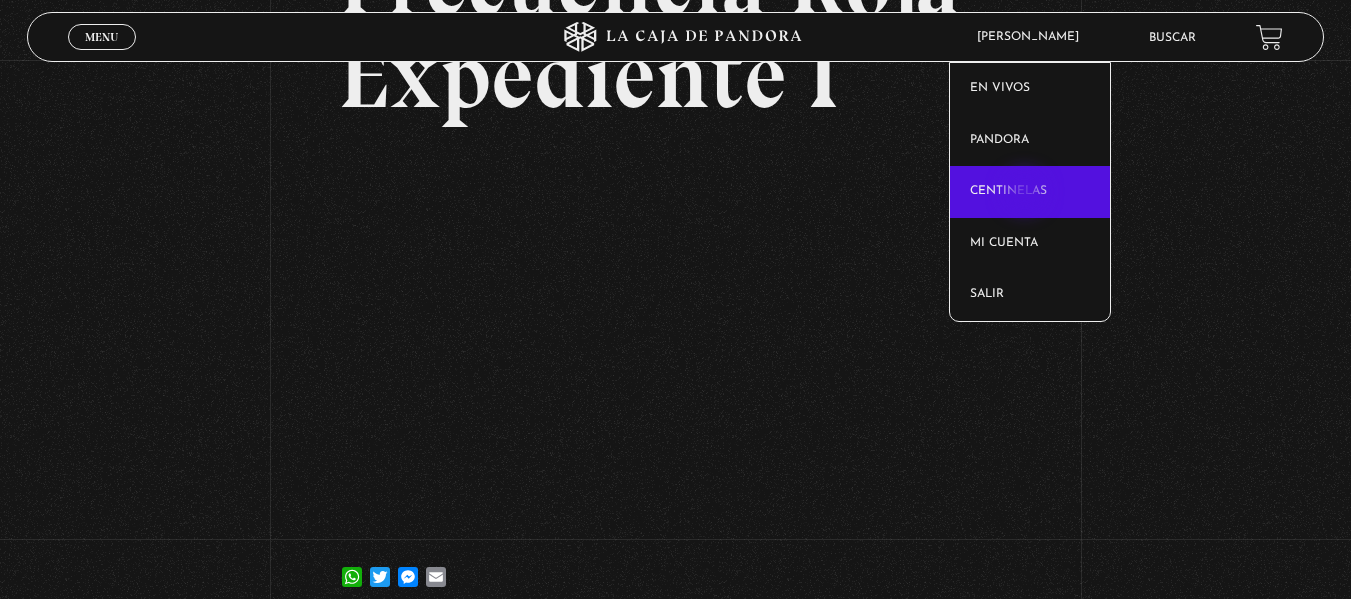 click on "Centinelas" at bounding box center (1030, 192) 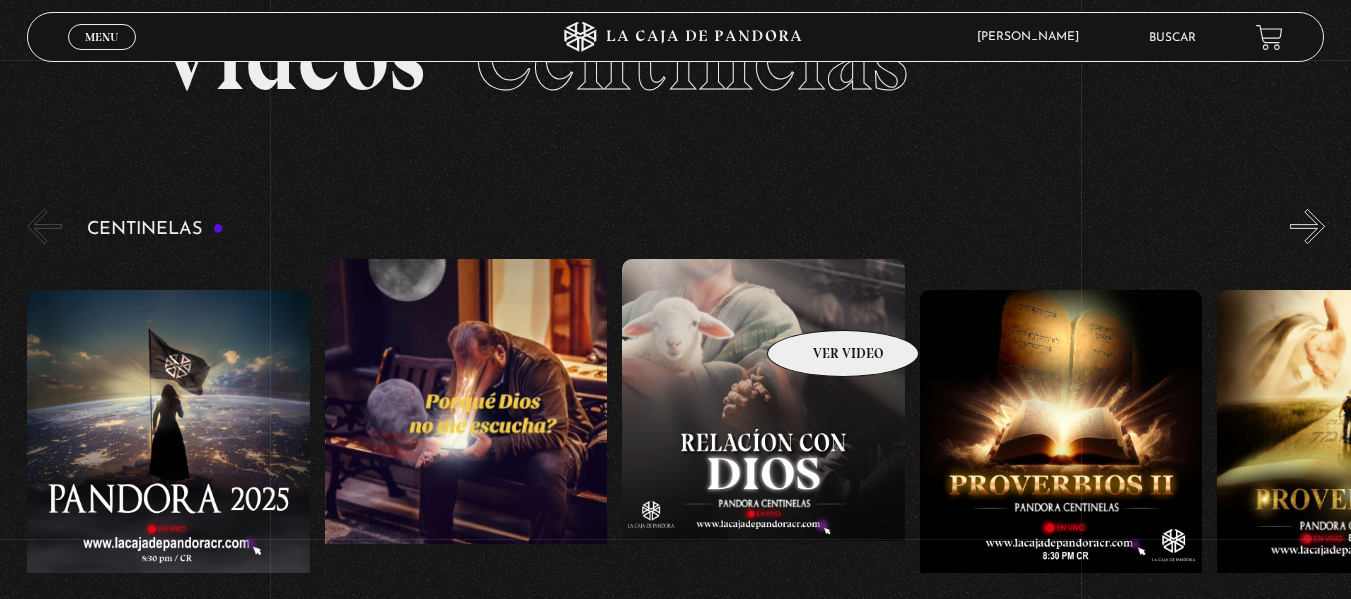 scroll, scrollTop: 200, scrollLeft: 0, axis: vertical 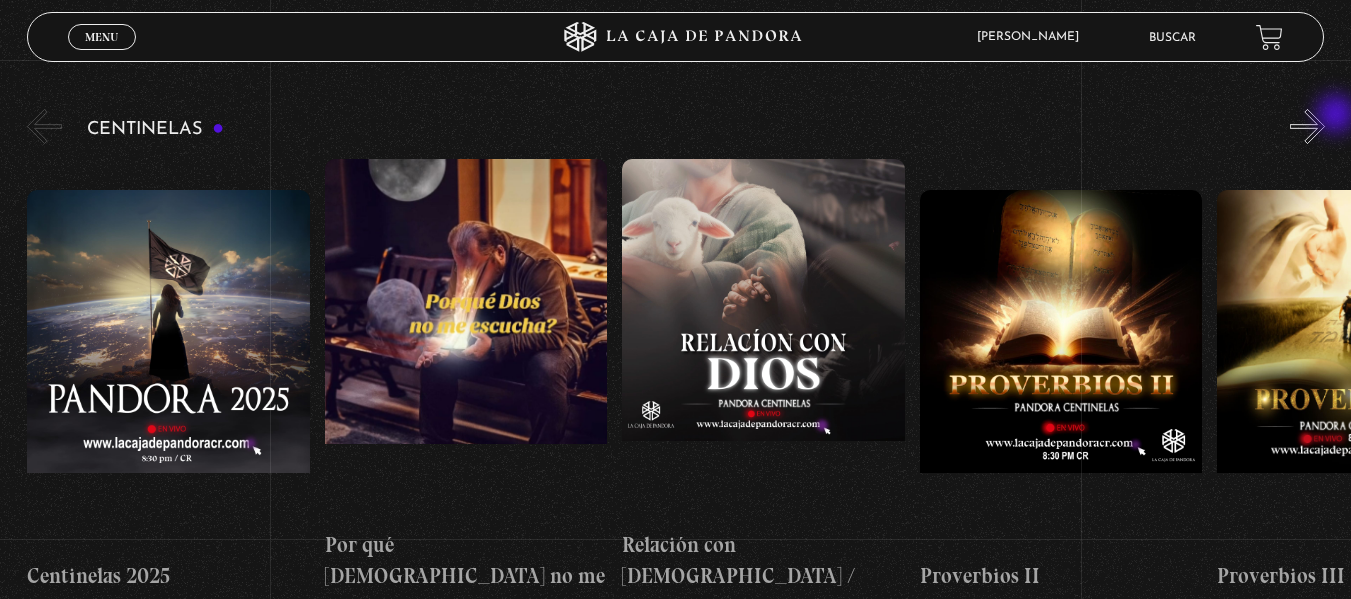 click on "»" at bounding box center (1307, 126) 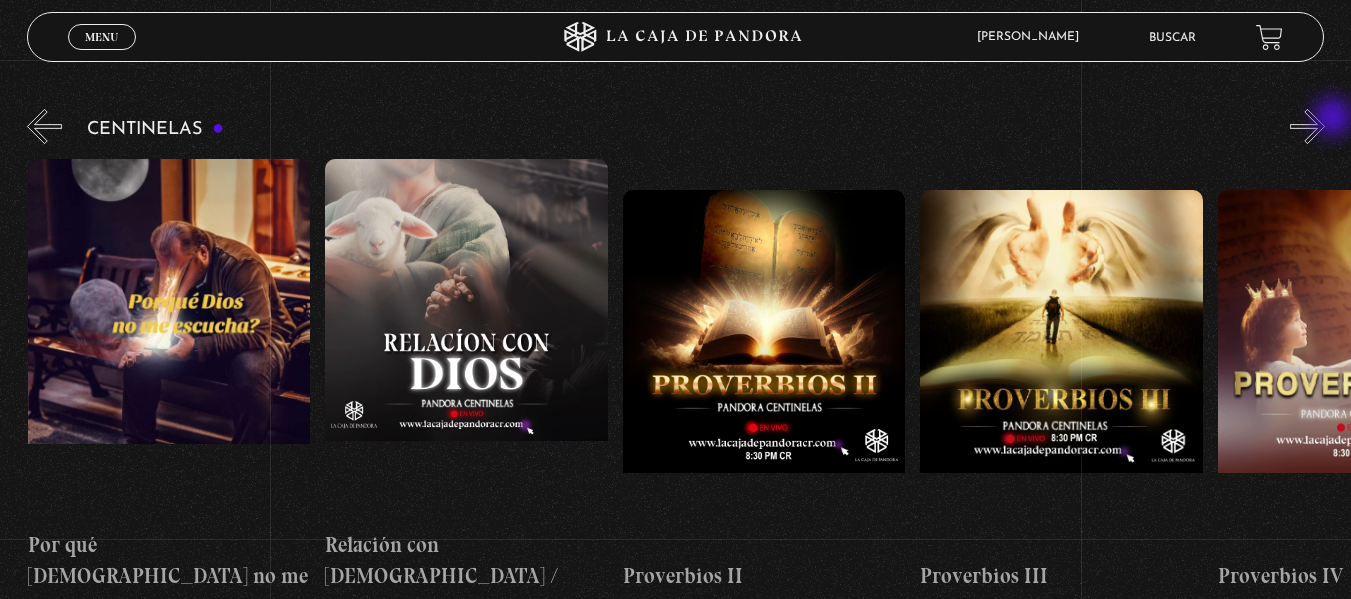 click on "»" at bounding box center (1307, 126) 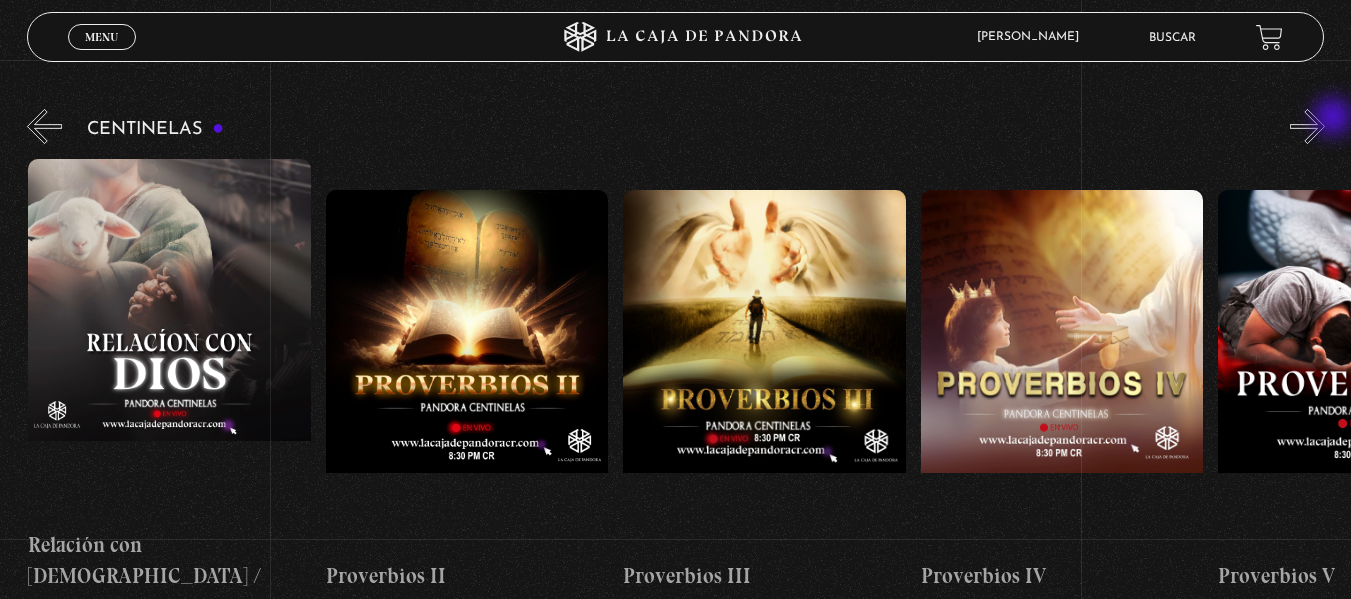 click on "»" at bounding box center (1307, 126) 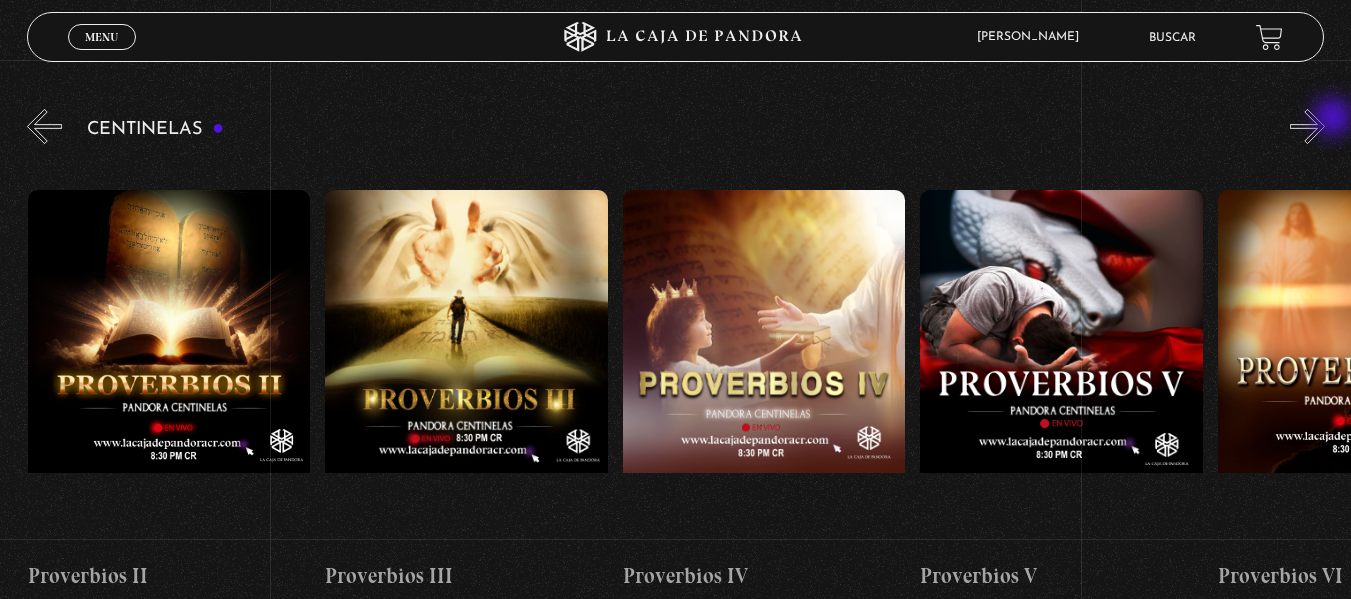 click on "»" at bounding box center (1307, 126) 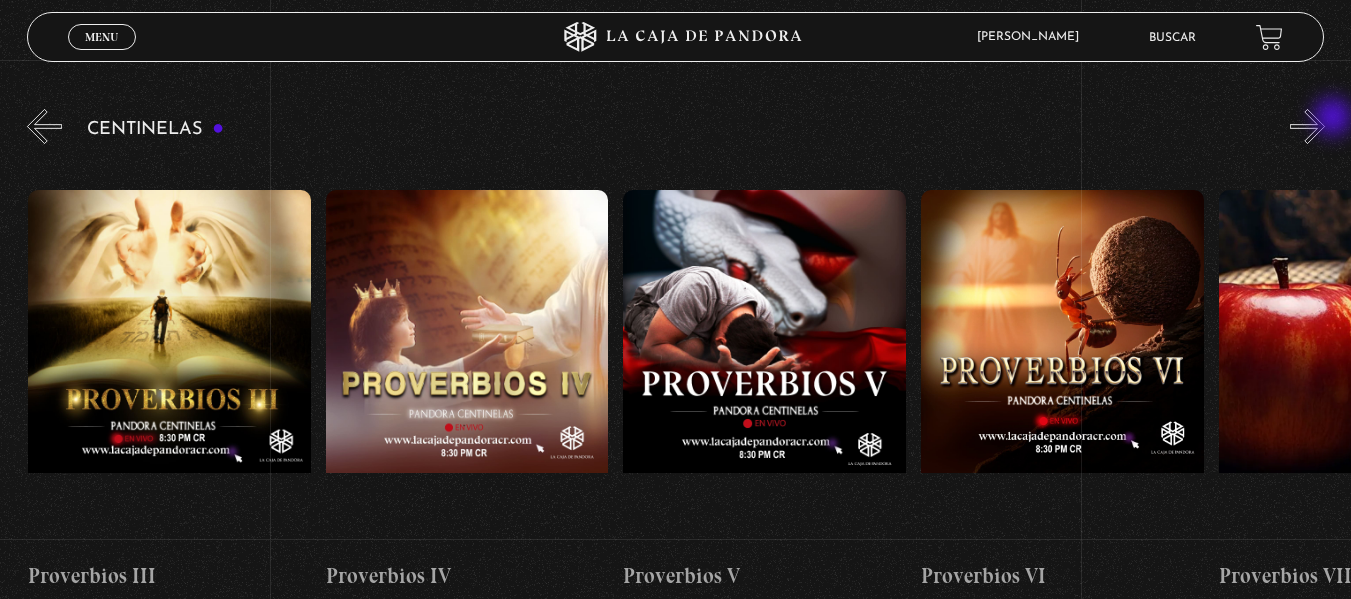 click on "»" at bounding box center [1307, 126] 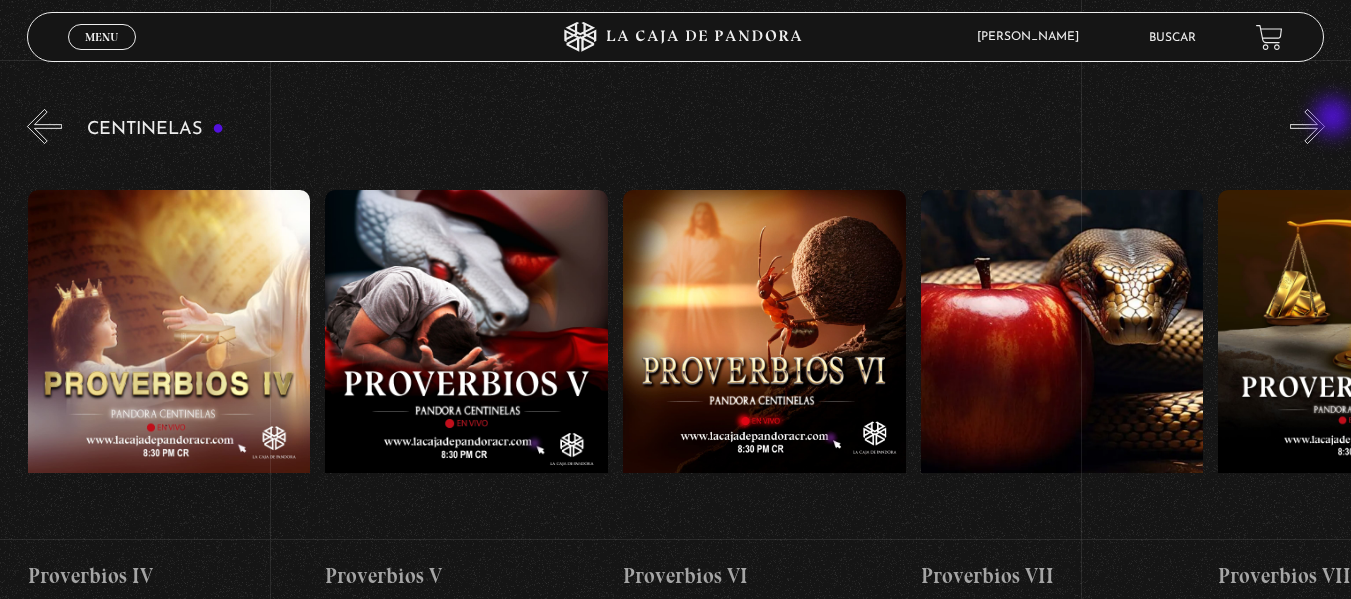 click on "»" at bounding box center [1307, 126] 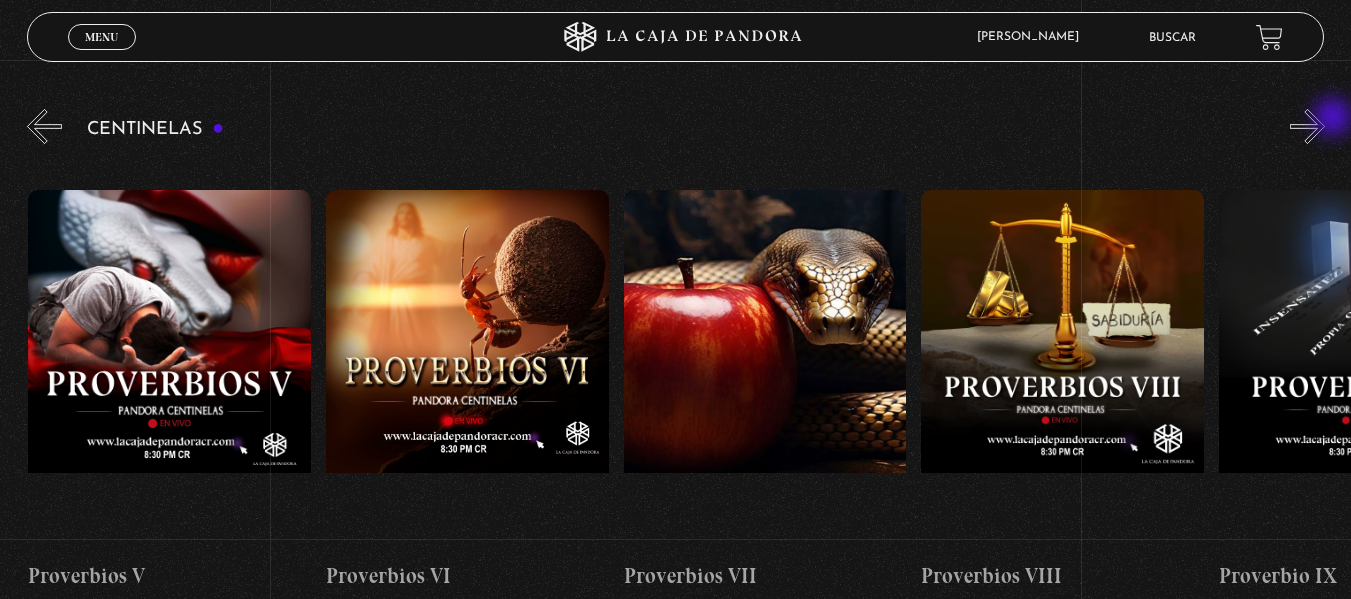 click on "»" at bounding box center (1307, 126) 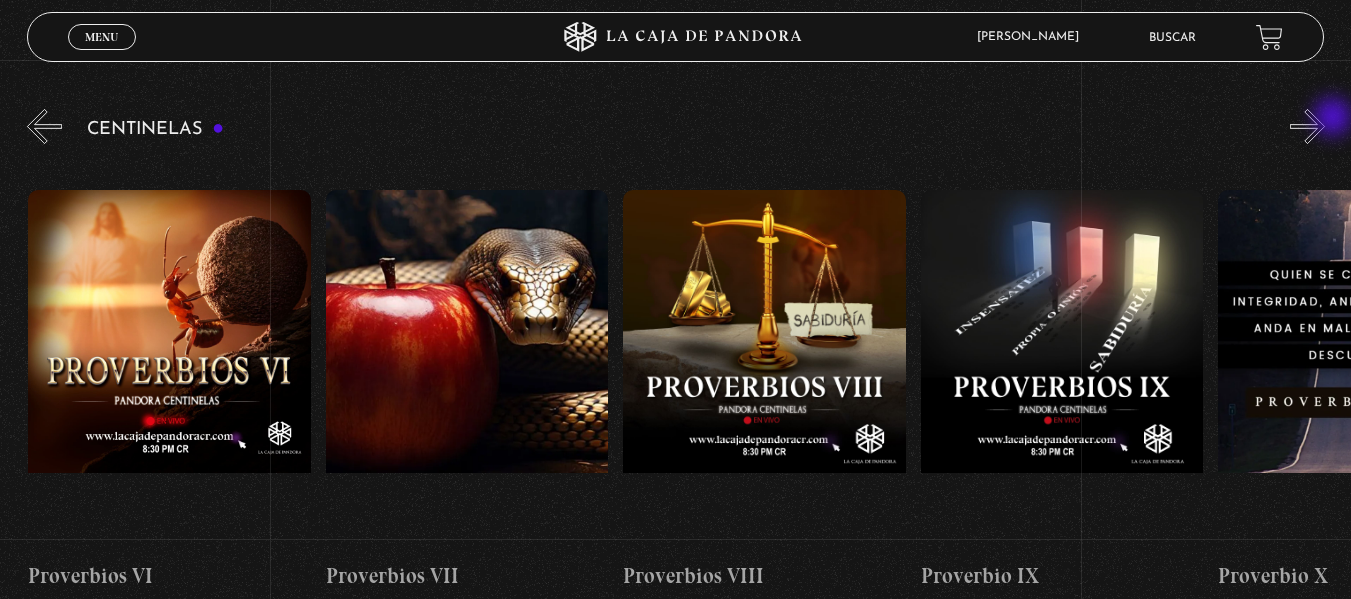click on "»" at bounding box center [1307, 126] 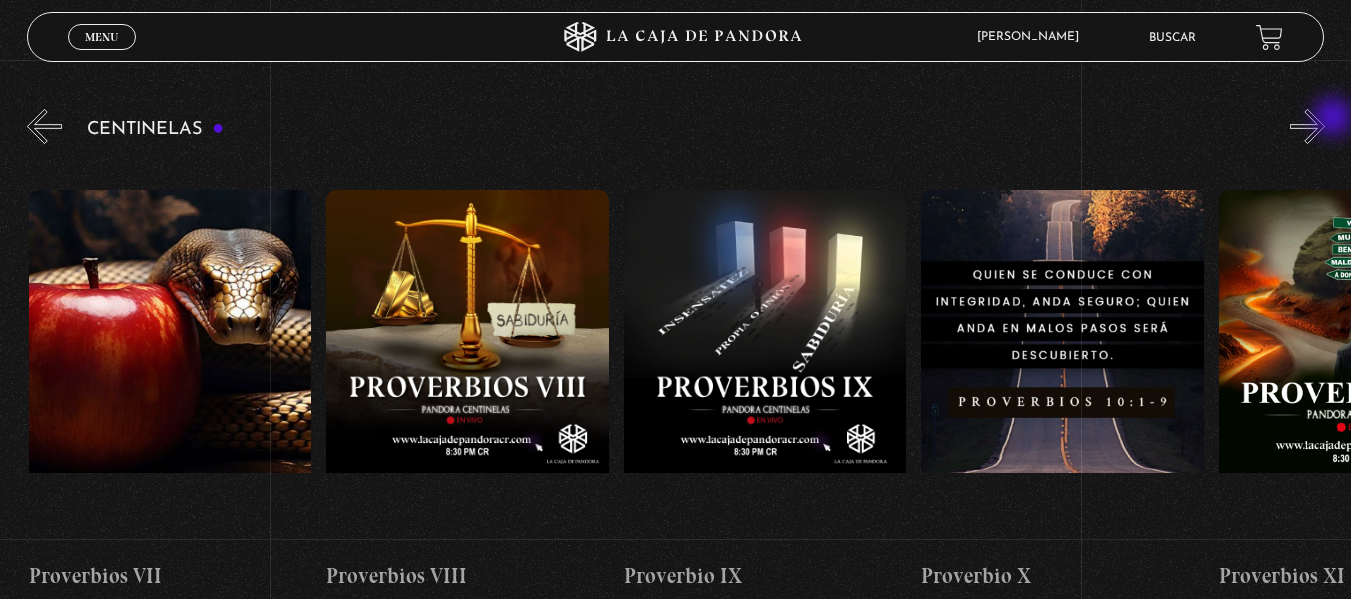 scroll, scrollTop: 0, scrollLeft: 2380, axis: horizontal 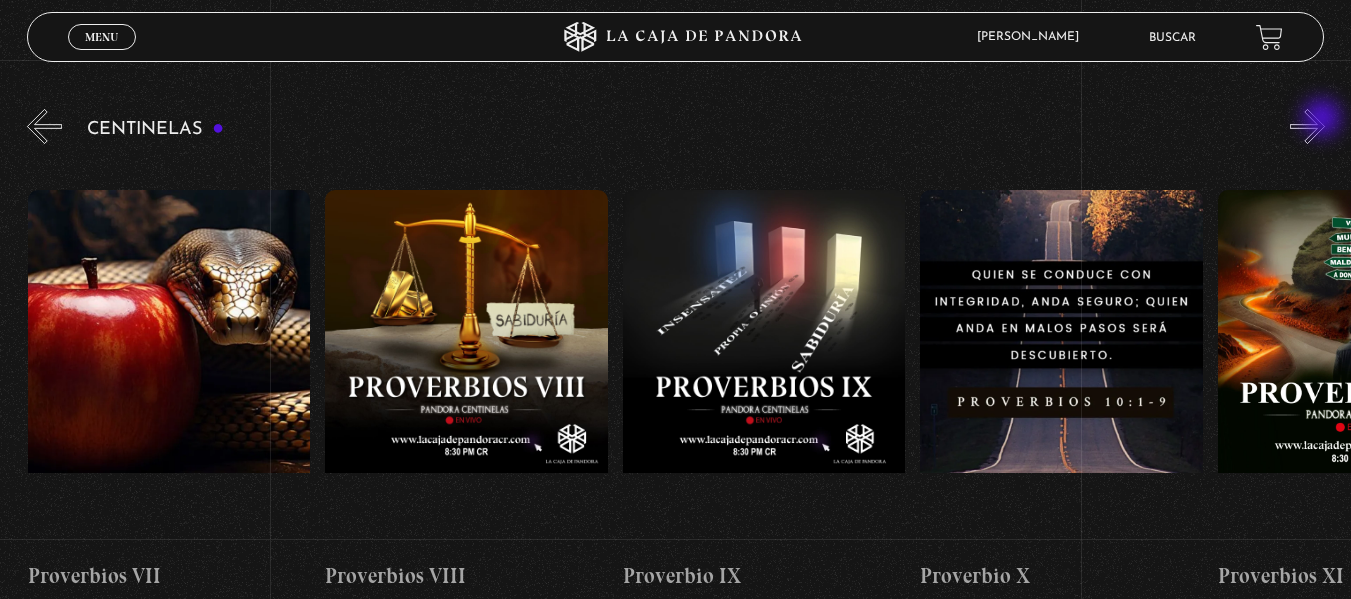 click on "»" at bounding box center [1307, 126] 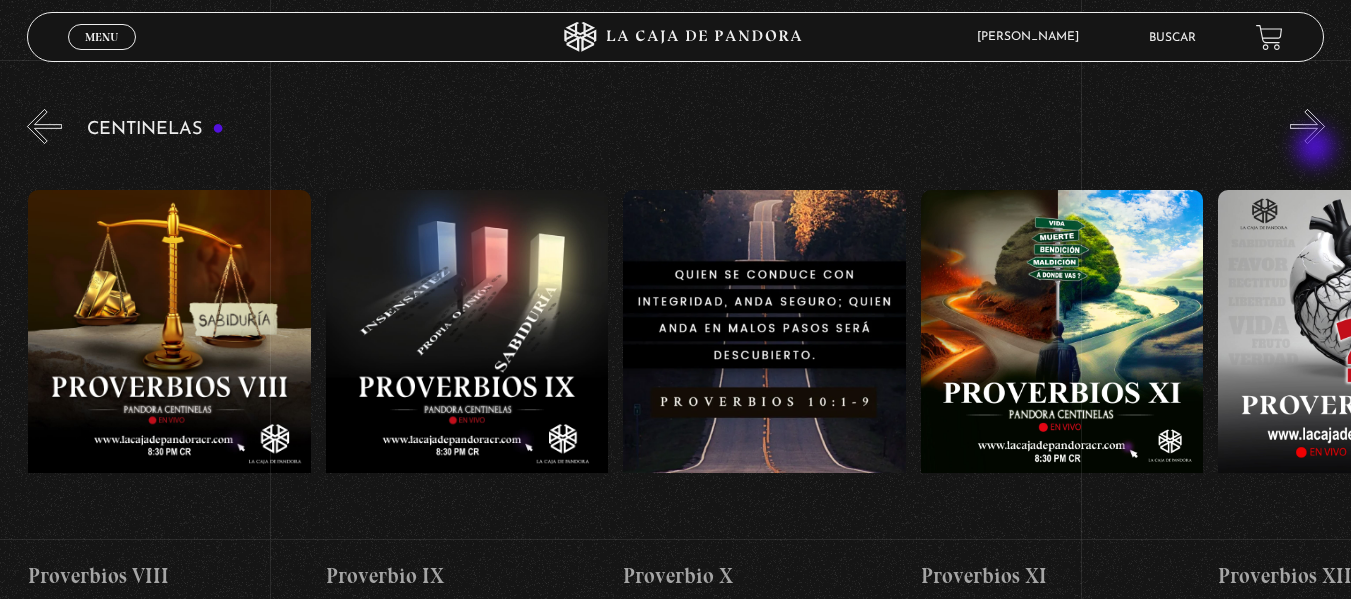 scroll, scrollTop: 0, scrollLeft: 2678, axis: horizontal 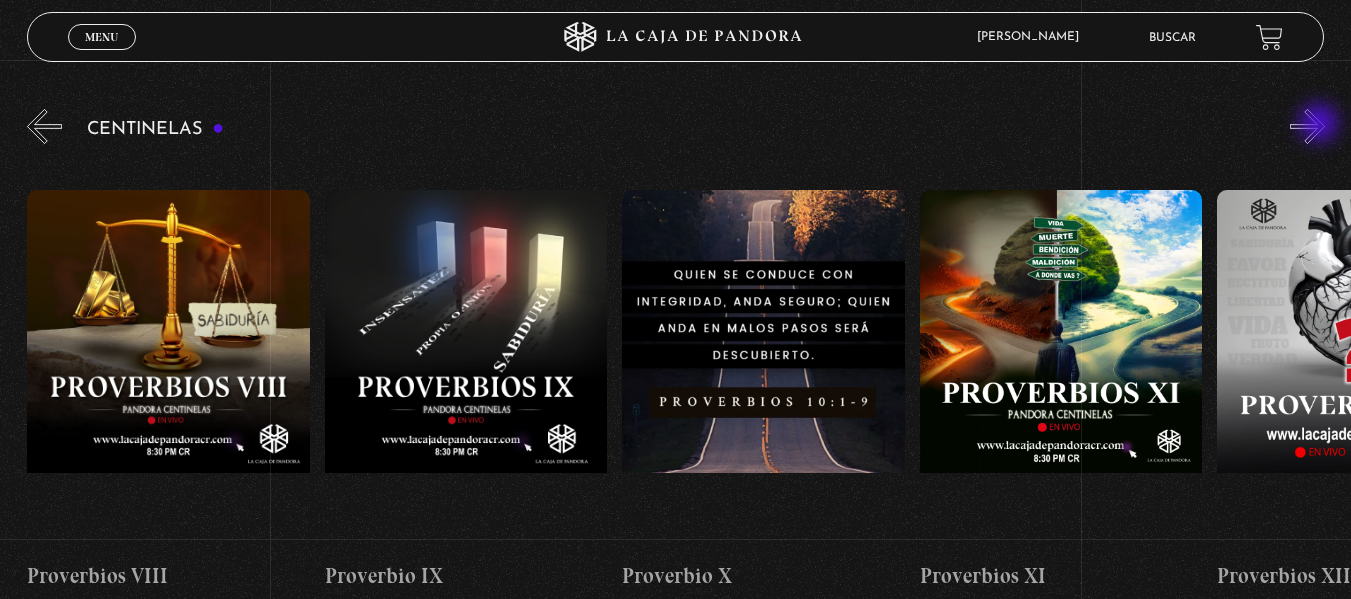 click on "»" at bounding box center [1307, 126] 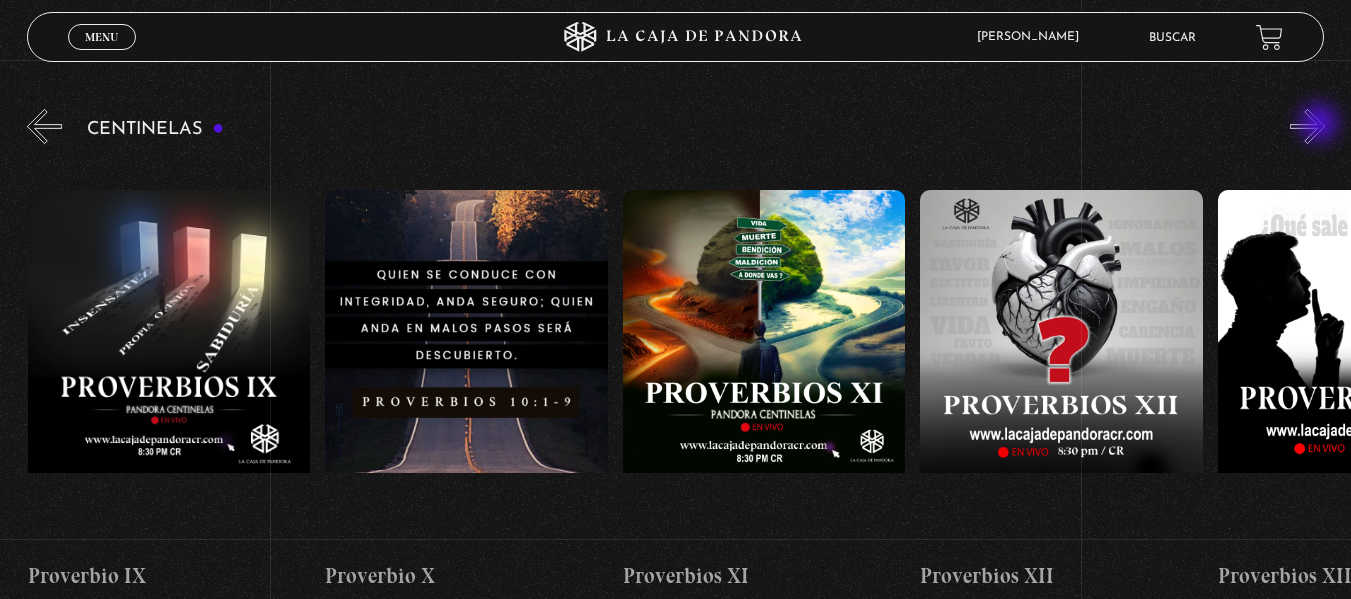 click on "»" at bounding box center [1307, 126] 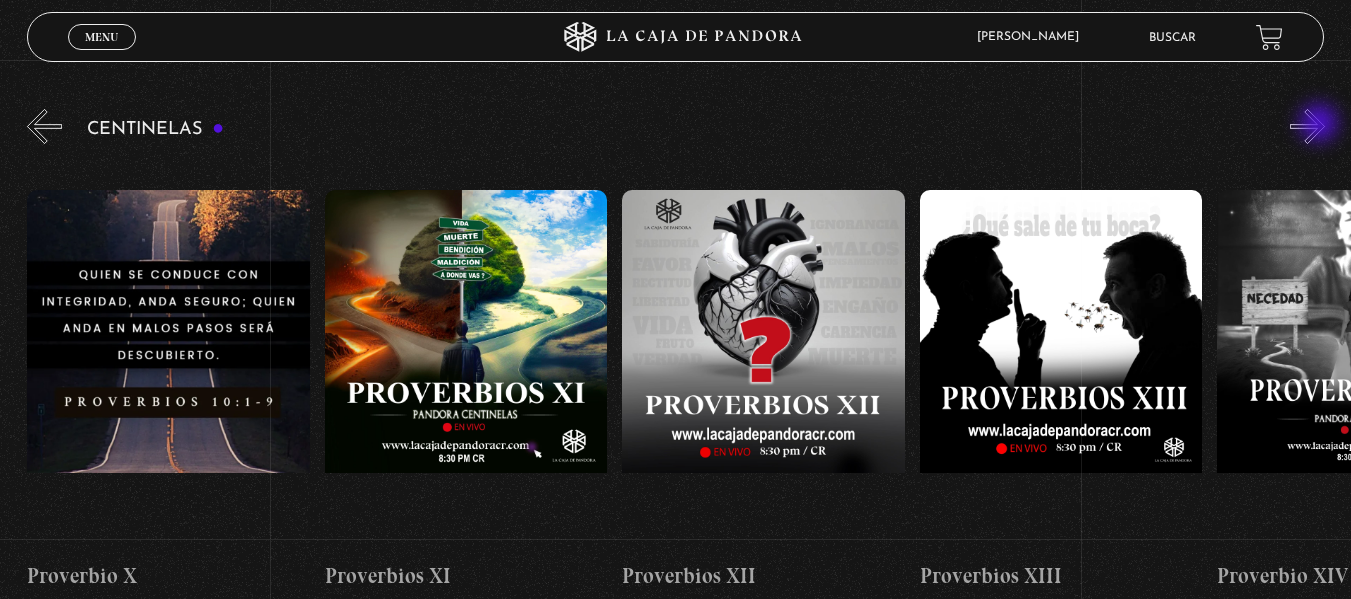 click on "»" at bounding box center [1307, 126] 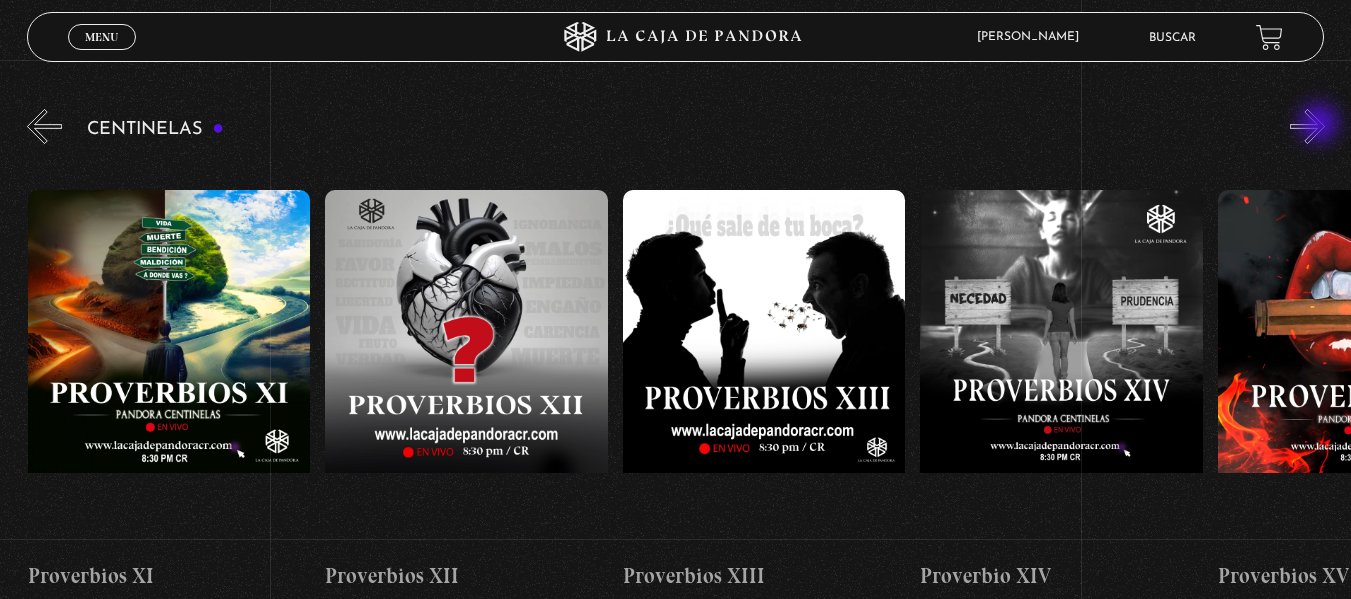 click on "»" at bounding box center (1307, 126) 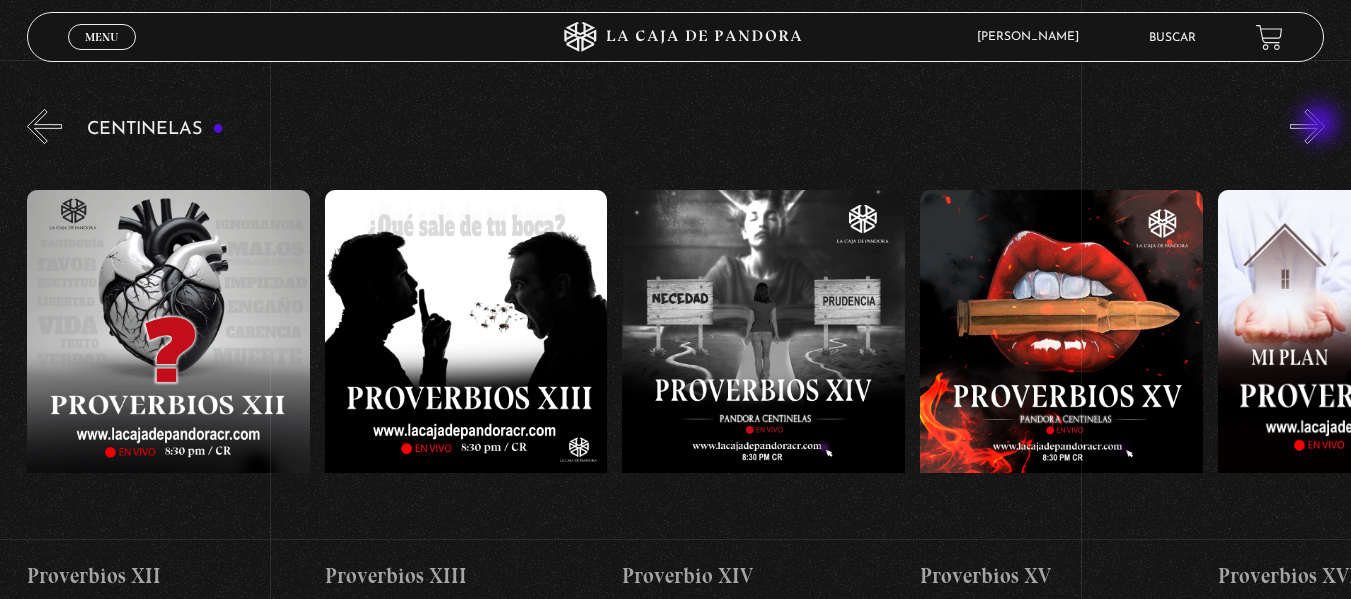 click on "»" at bounding box center (1307, 126) 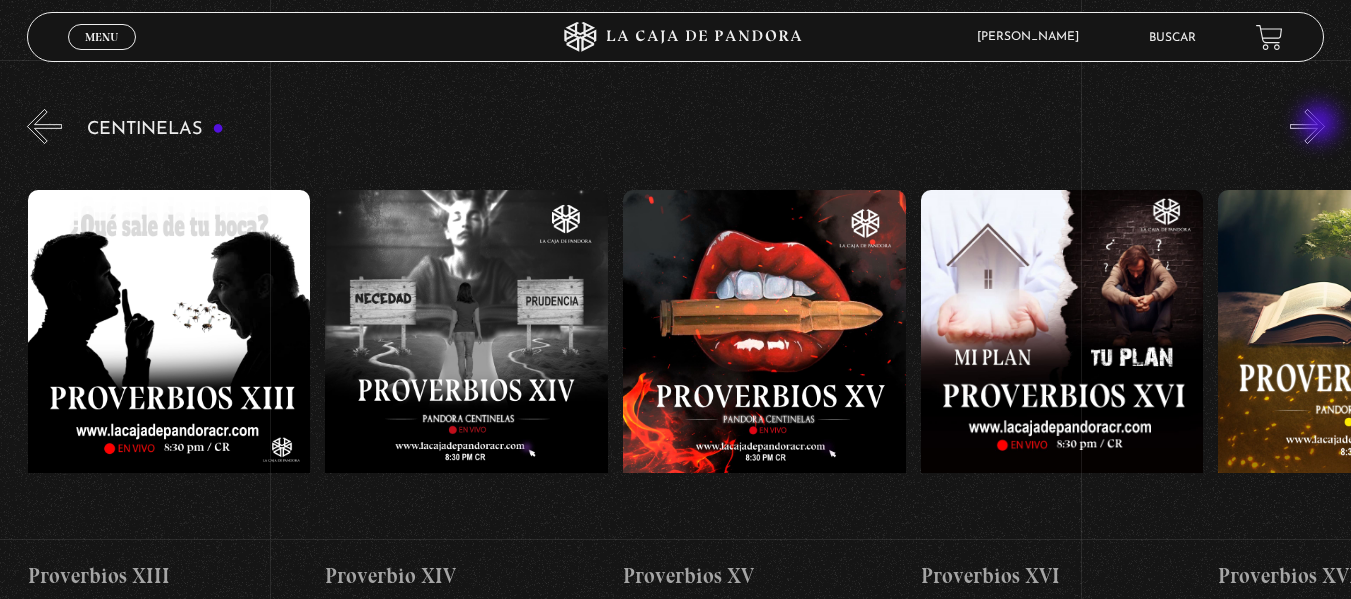click on "»" at bounding box center (1307, 126) 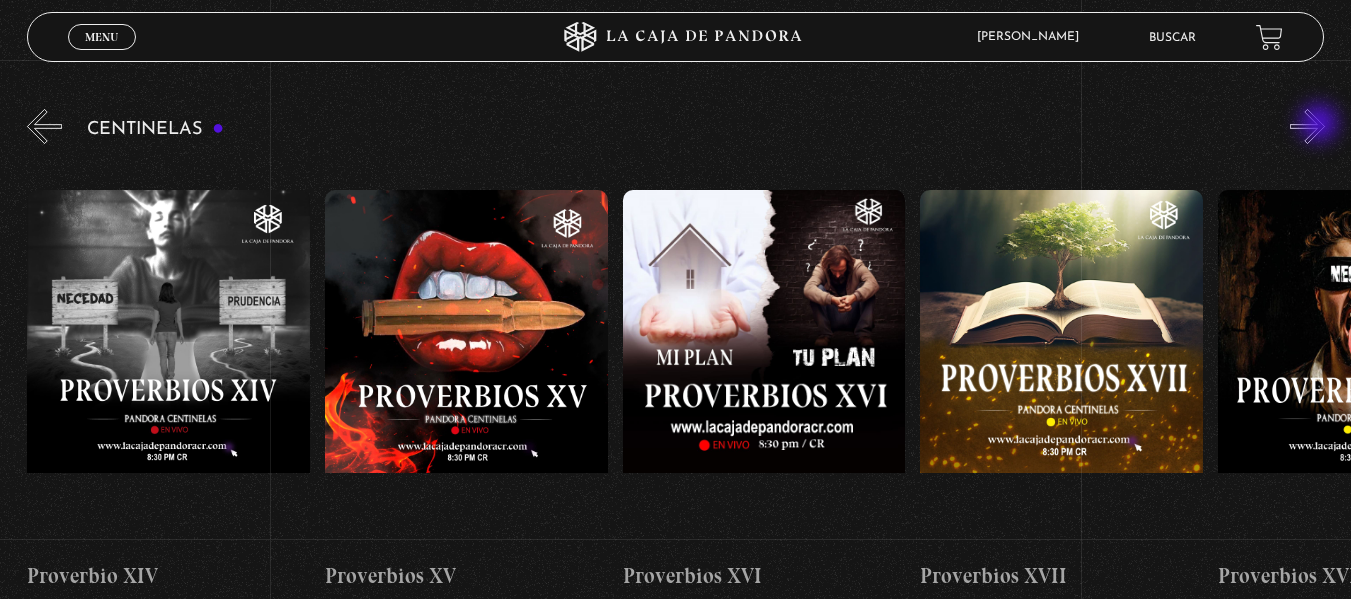click on "»" at bounding box center [1307, 126] 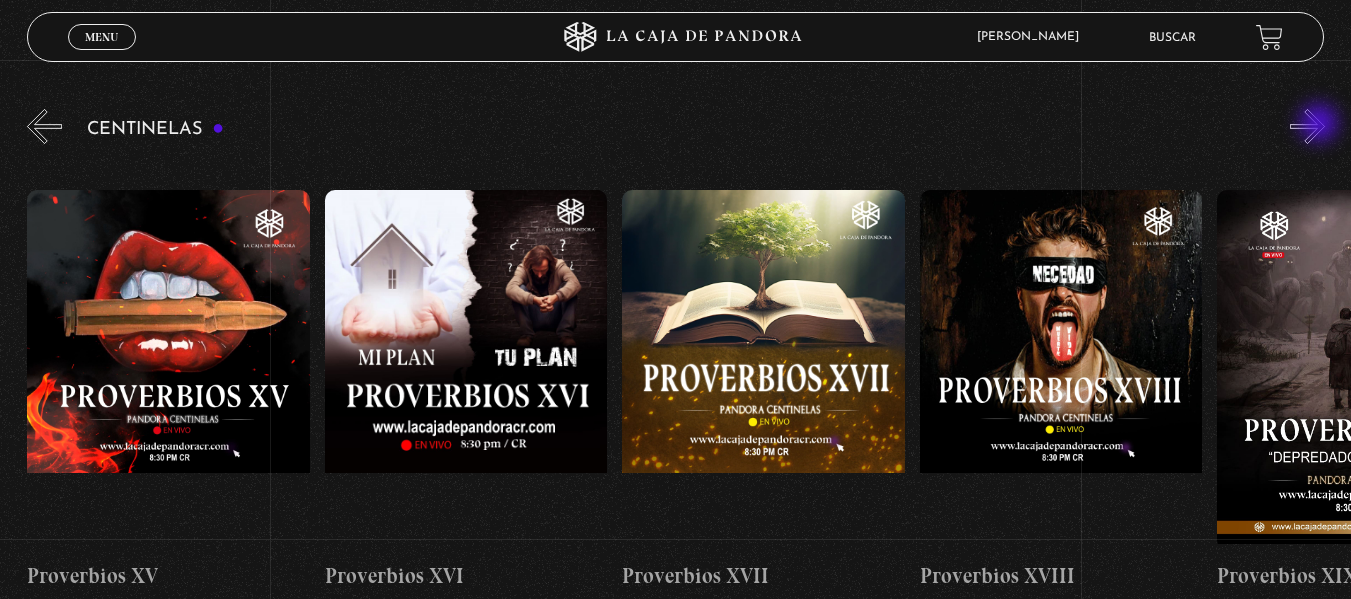 click on "»" at bounding box center [1307, 126] 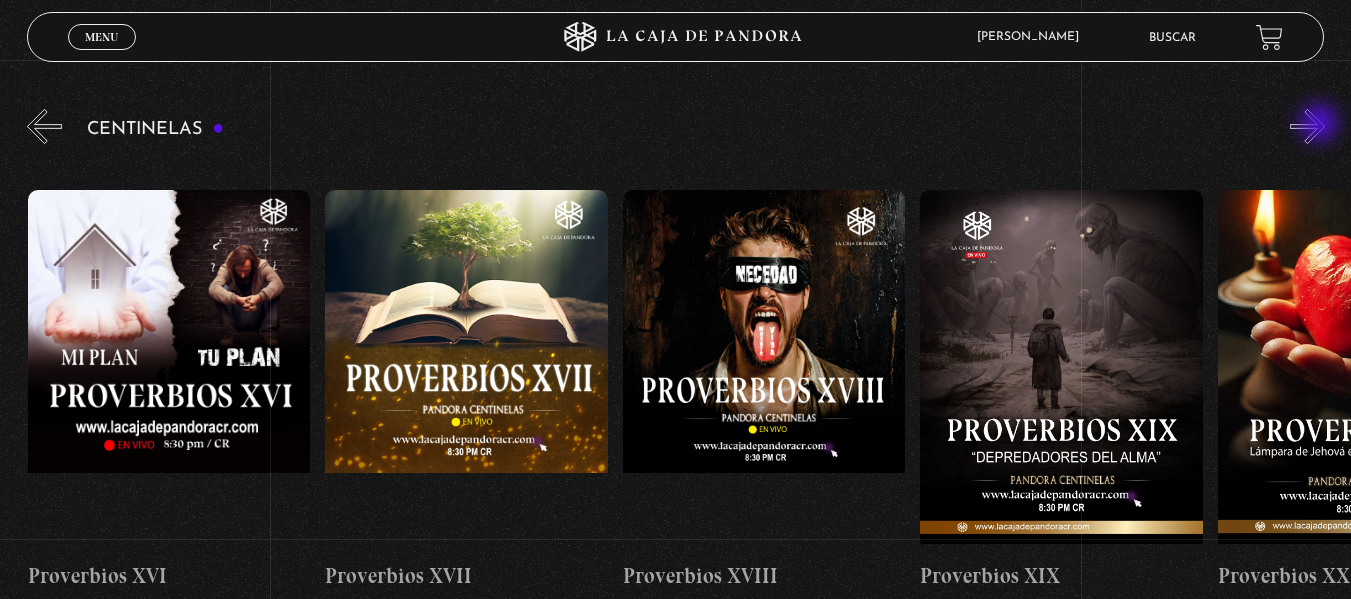 click on "»" at bounding box center [1307, 126] 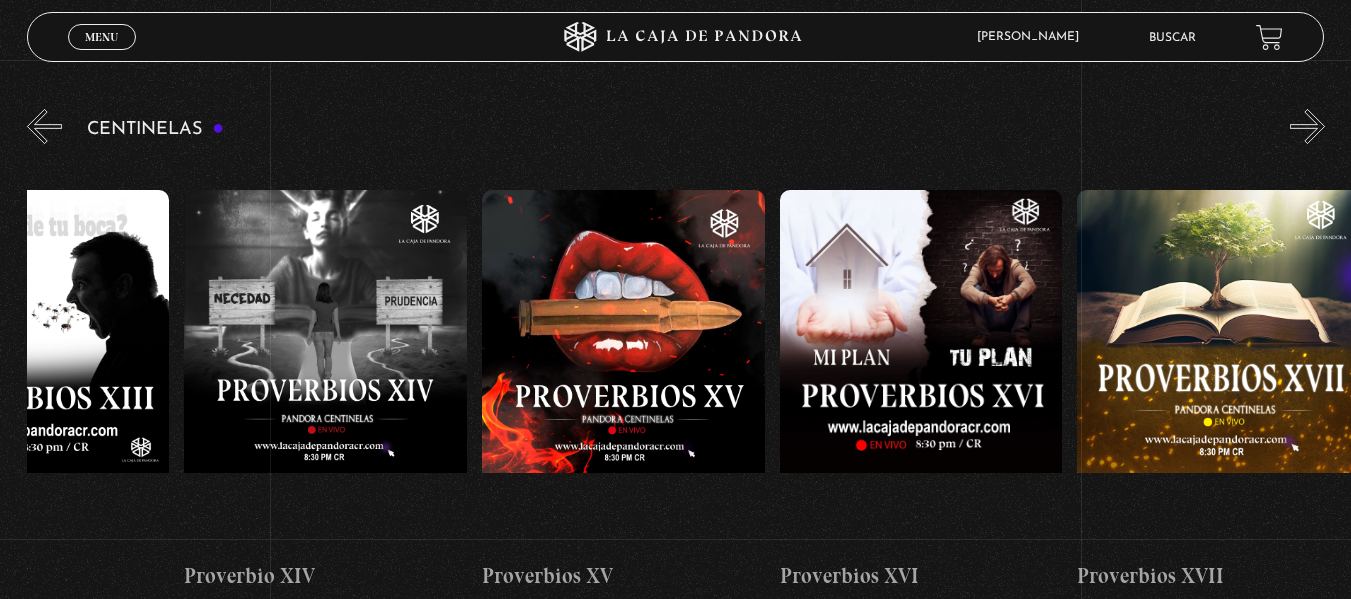 drag, startPoint x: 1140, startPoint y: 275, endPoint x: 1365, endPoint y: 278, distance: 225.02 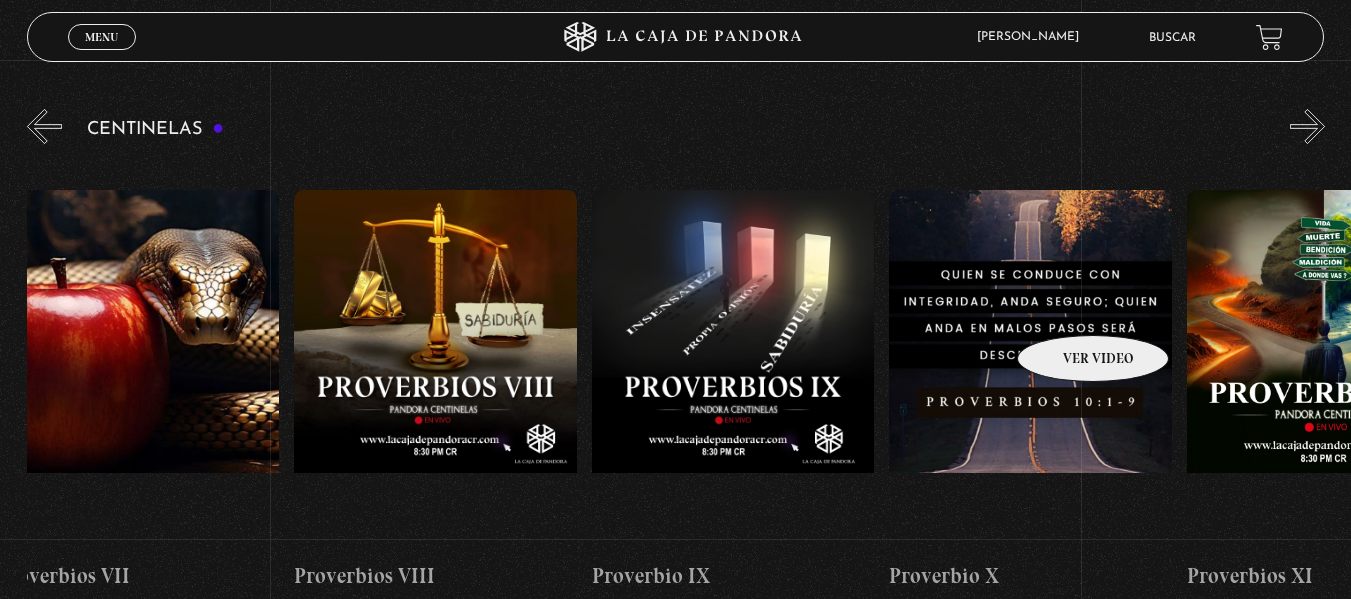 drag, startPoint x: 715, startPoint y: 311, endPoint x: 1094, endPoint y: 308, distance: 379.01187 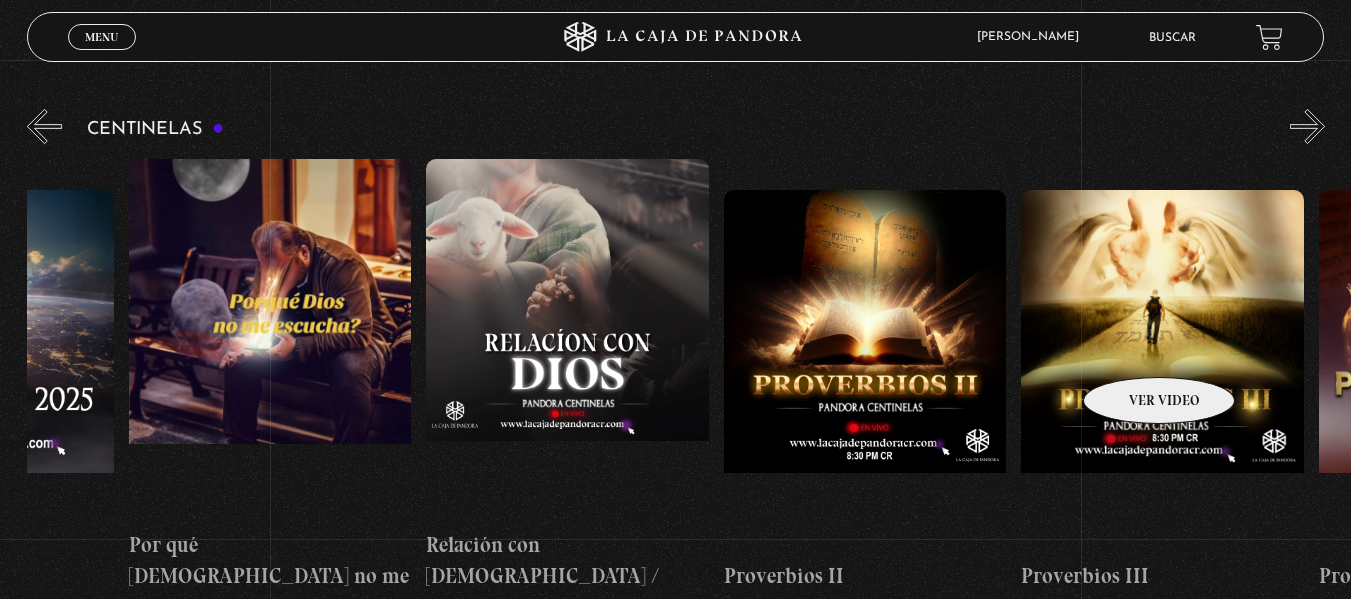 scroll, scrollTop: 0, scrollLeft: 0, axis: both 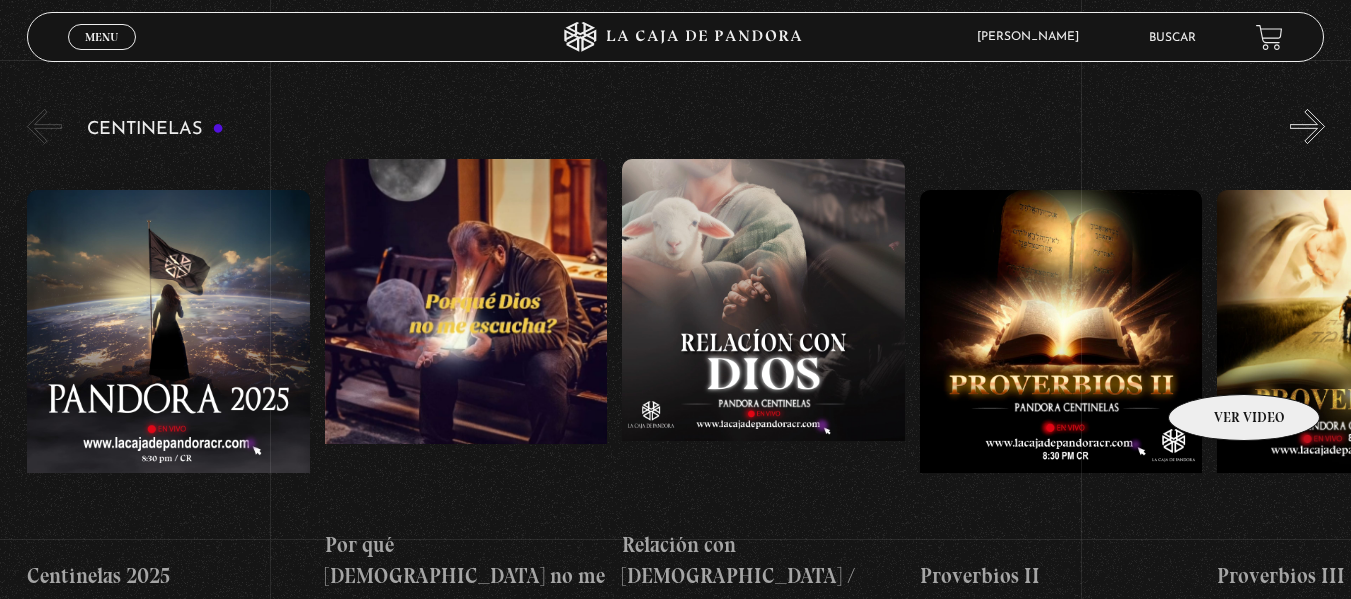 drag, startPoint x: 661, startPoint y: 336, endPoint x: 1248, endPoint y: 370, distance: 587.9838 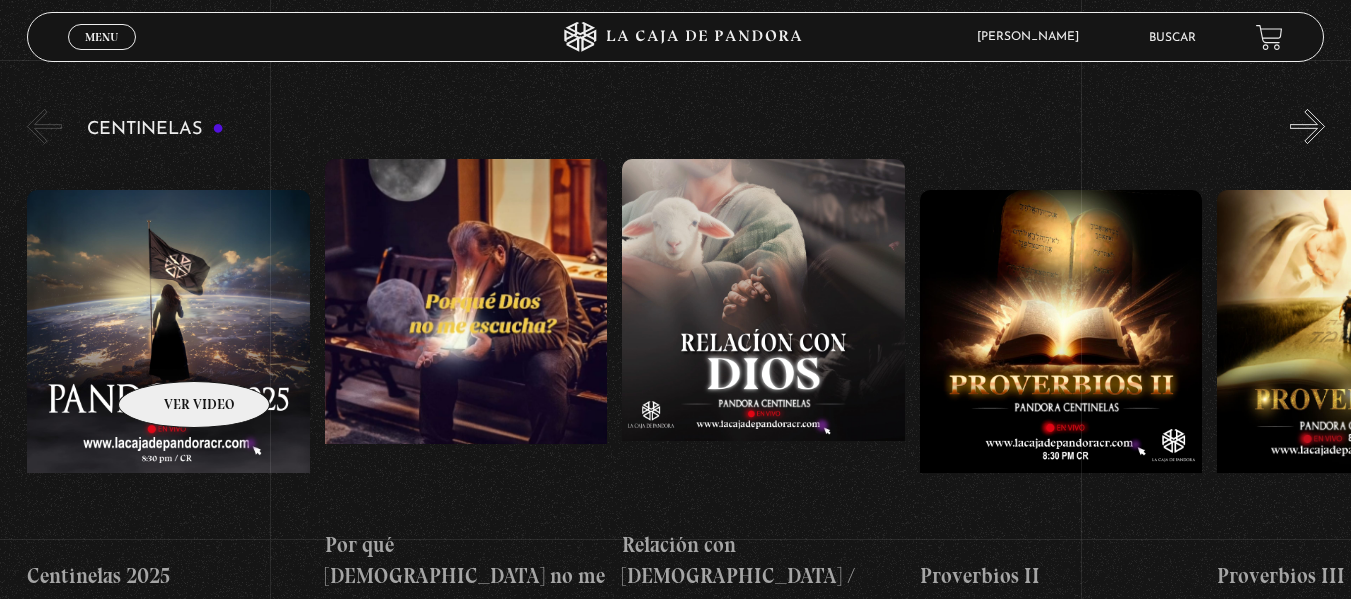 click at bounding box center (168, 370) 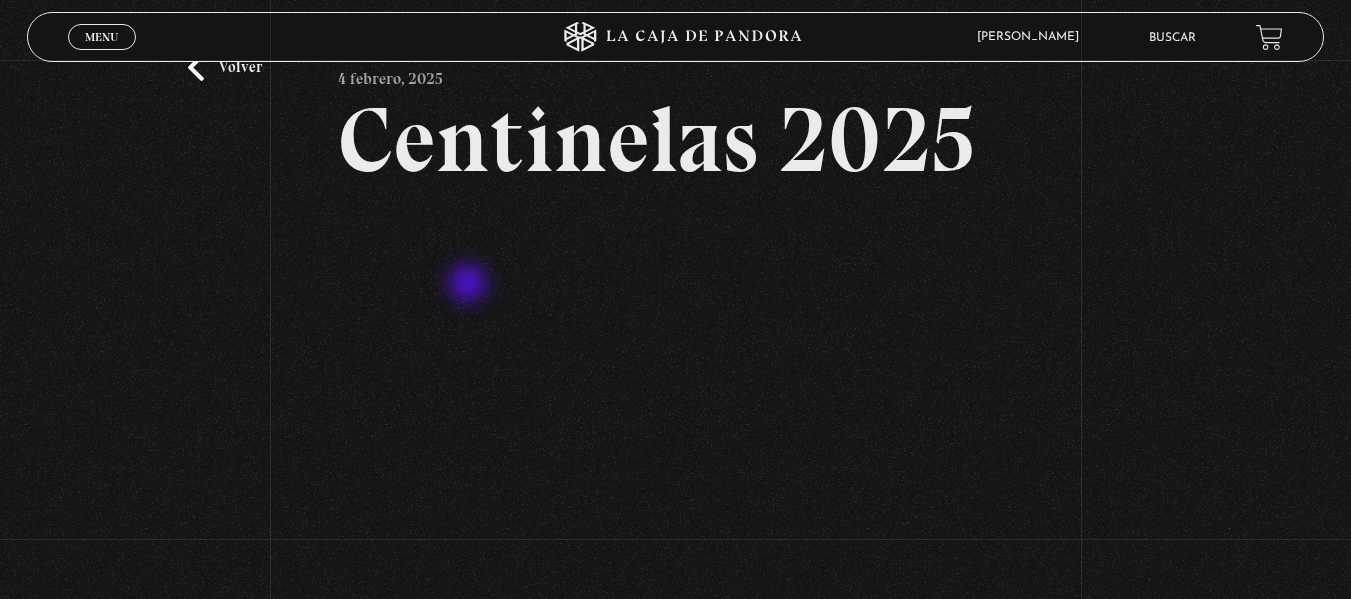 scroll, scrollTop: 100, scrollLeft: 0, axis: vertical 